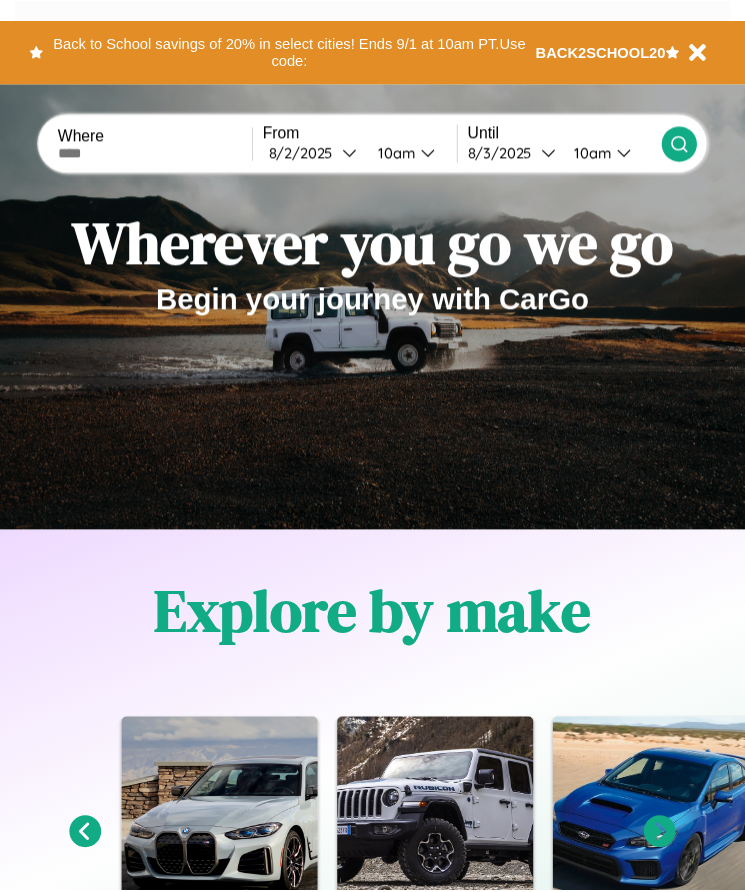 scroll, scrollTop: 0, scrollLeft: 0, axis: both 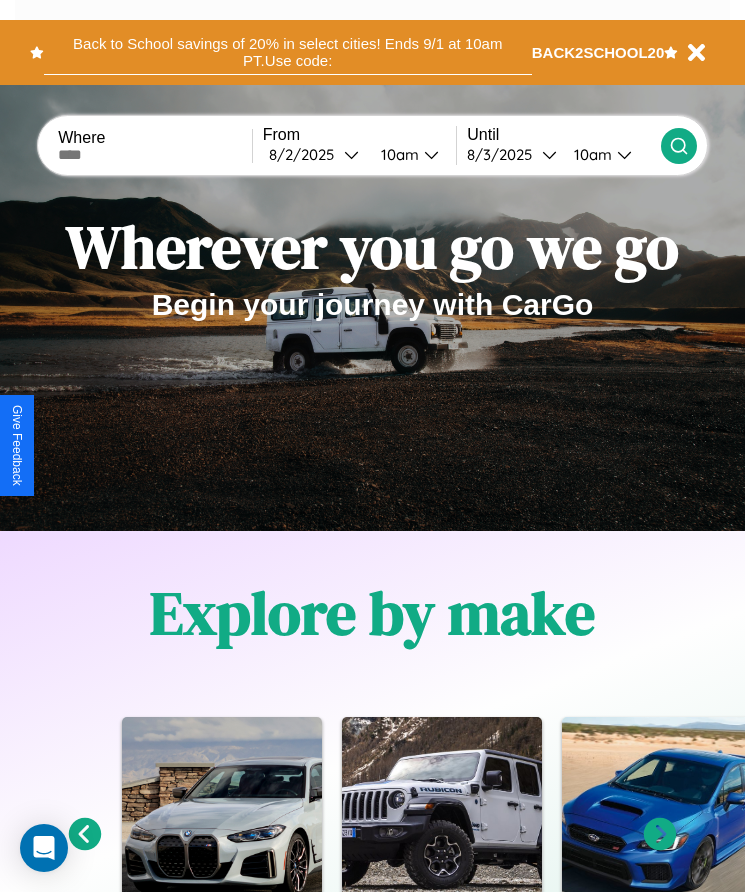 click on "Back to School savings of 20% in select cities! Ends 9/1 at 10am PT.  Use code:" at bounding box center (288, 52) 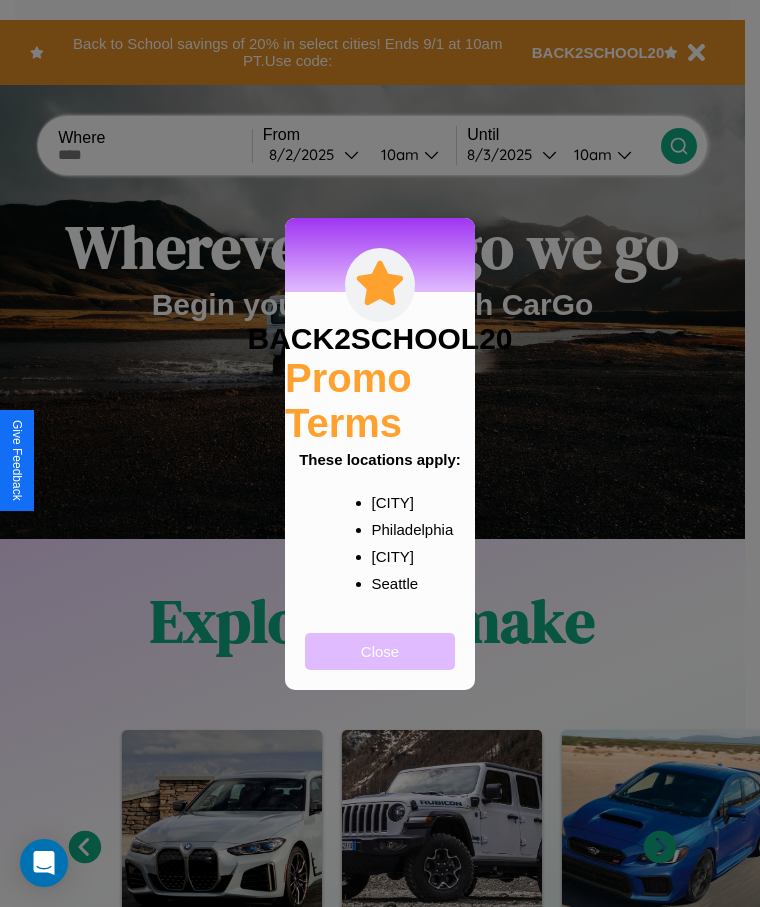 click on "Close" at bounding box center [380, 651] 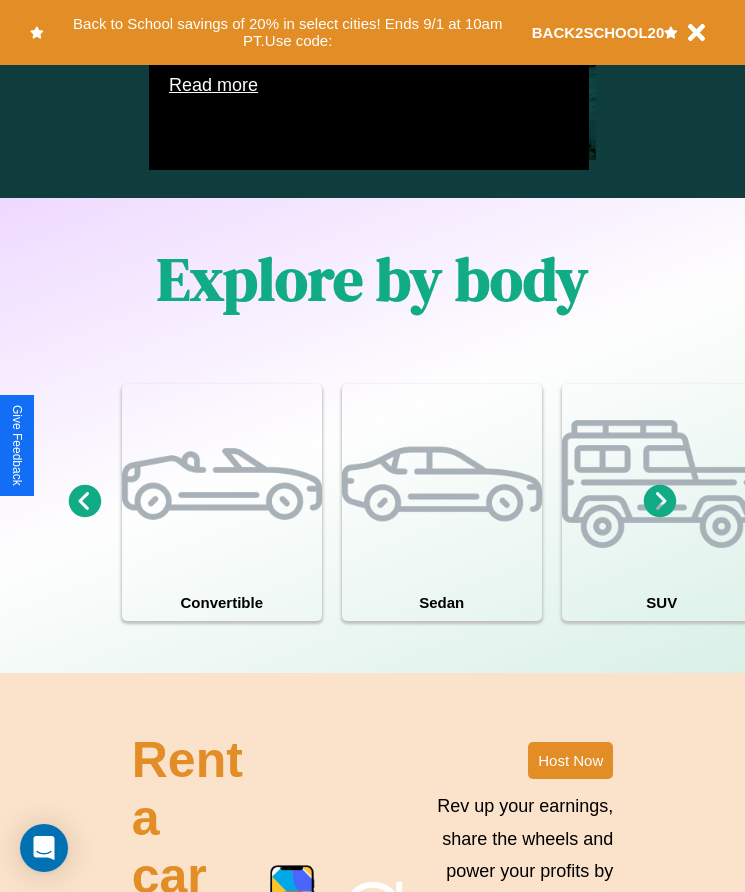 scroll, scrollTop: 1527, scrollLeft: 0, axis: vertical 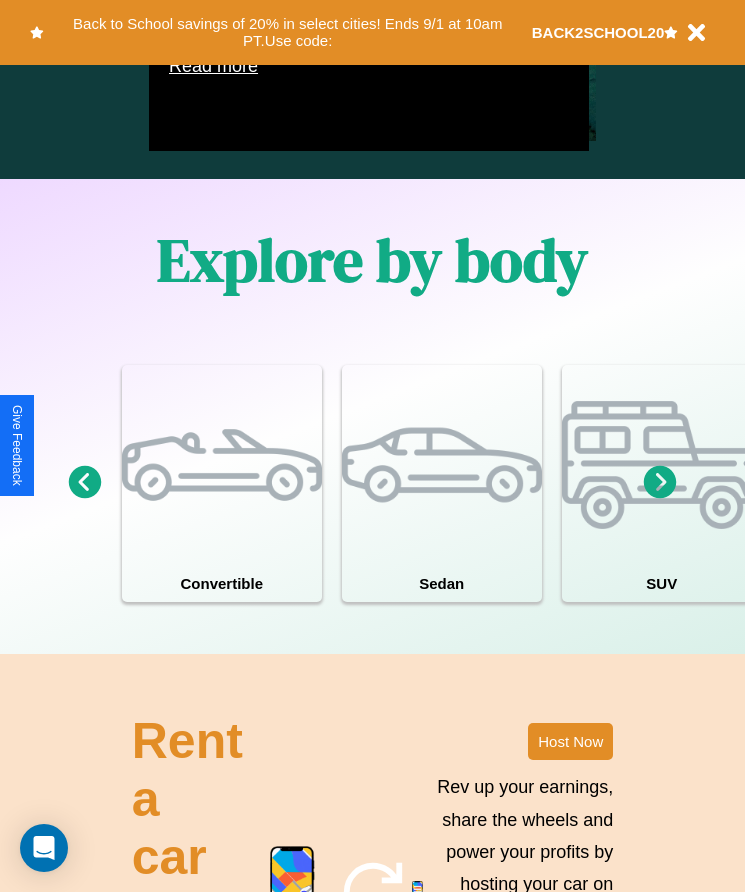 click 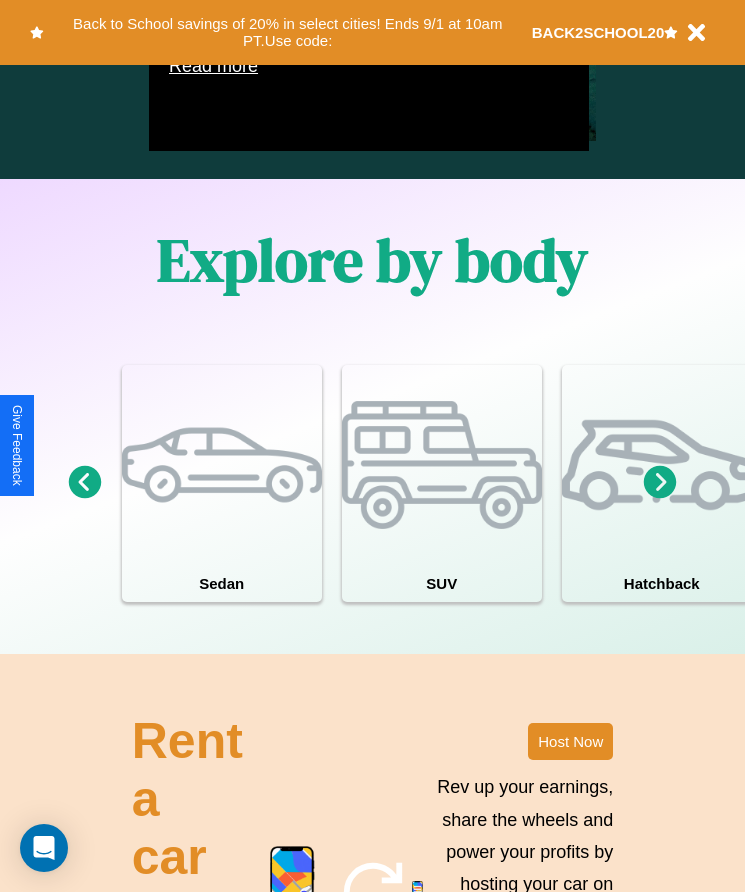 click 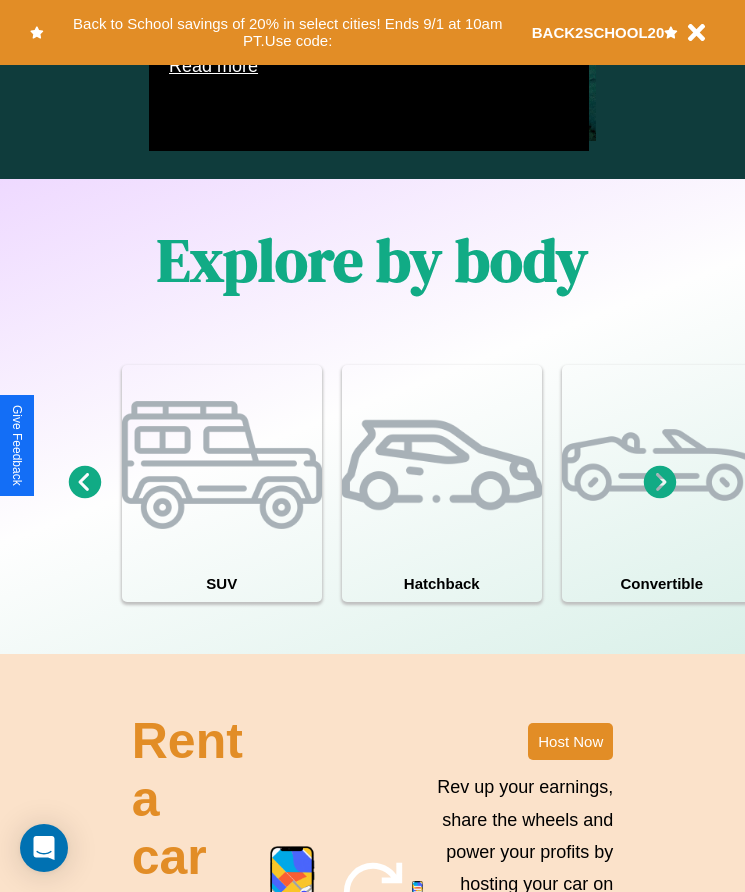 click 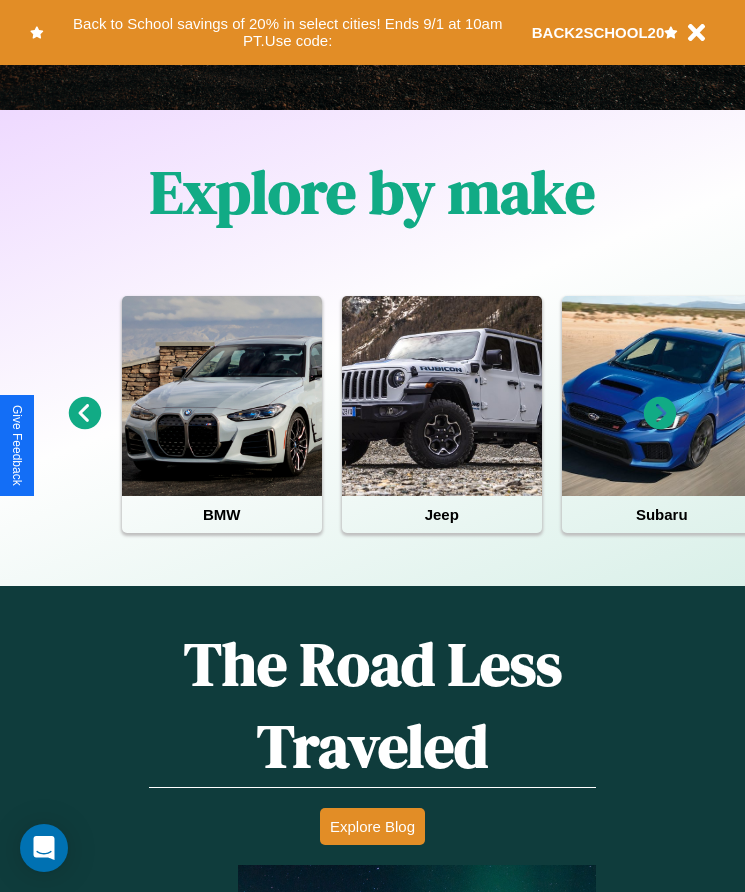 scroll, scrollTop: 334, scrollLeft: 0, axis: vertical 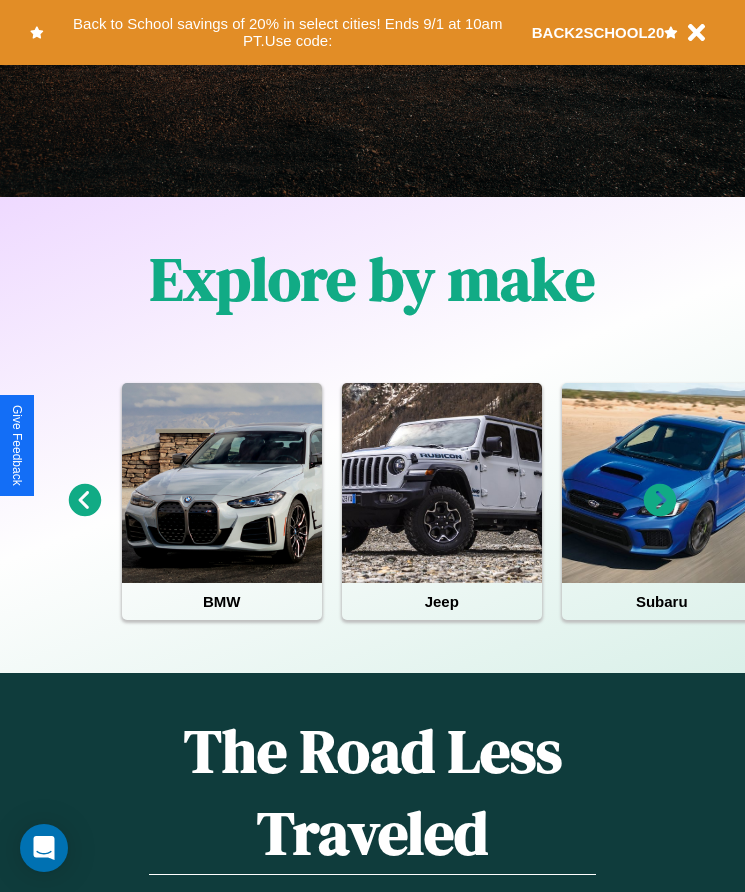 click 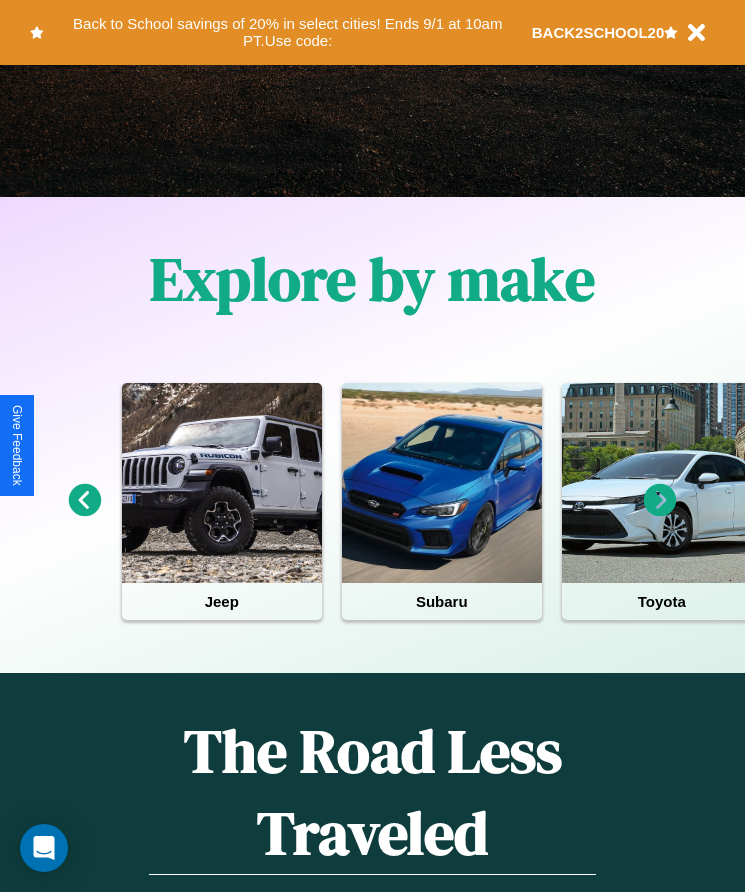 click 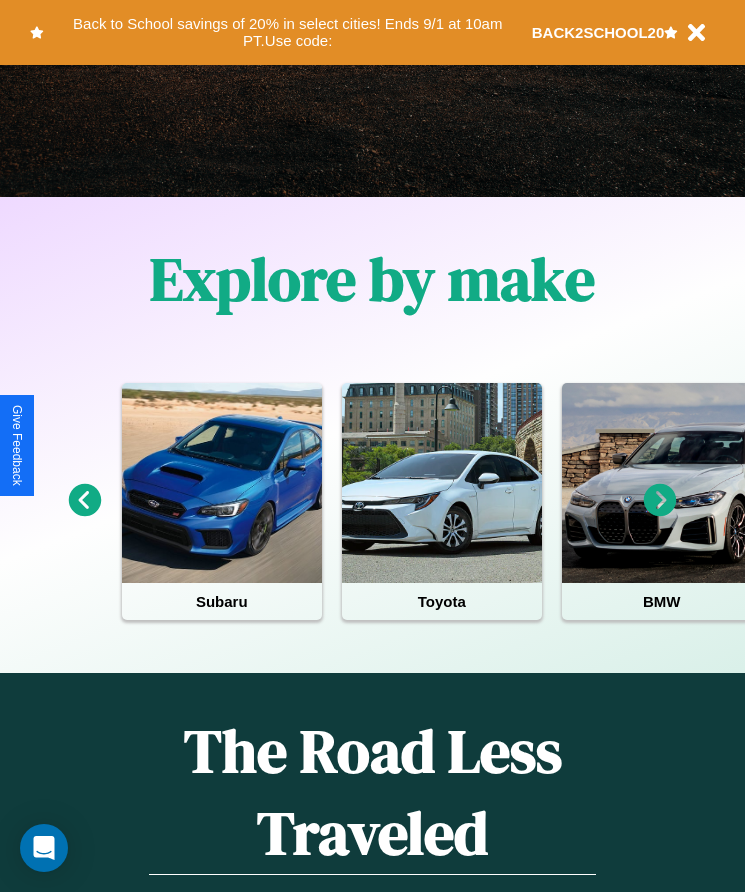 click 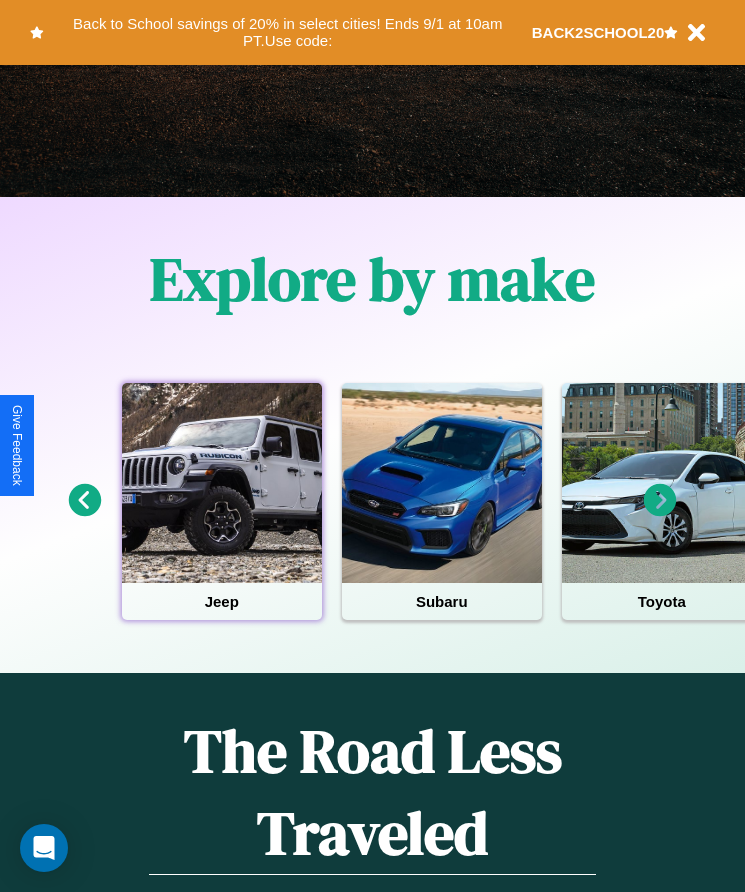 click at bounding box center (222, 483) 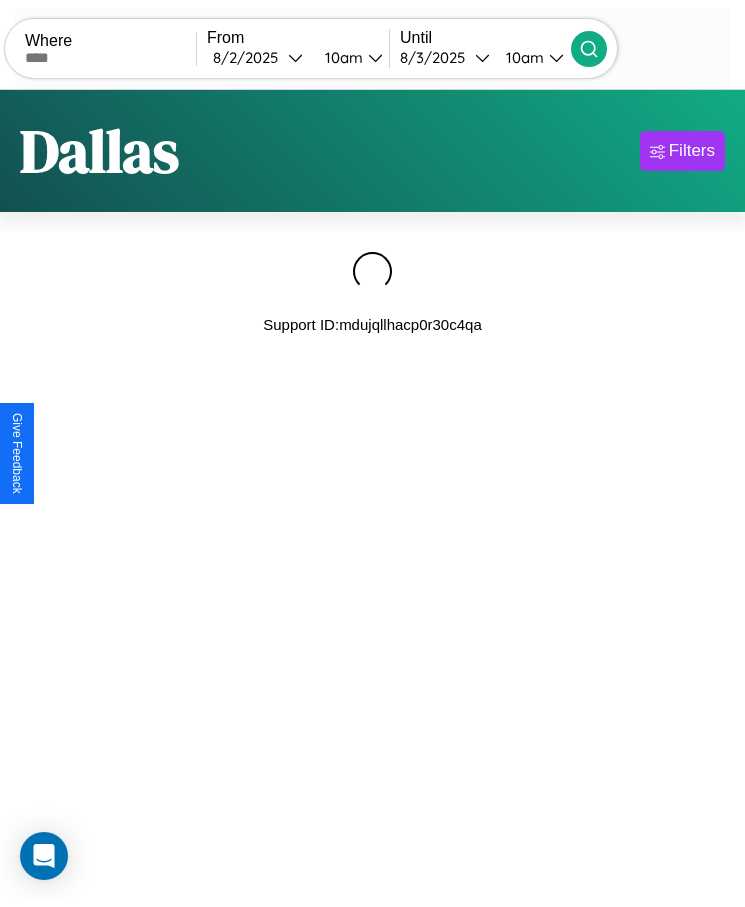 scroll, scrollTop: 0, scrollLeft: 0, axis: both 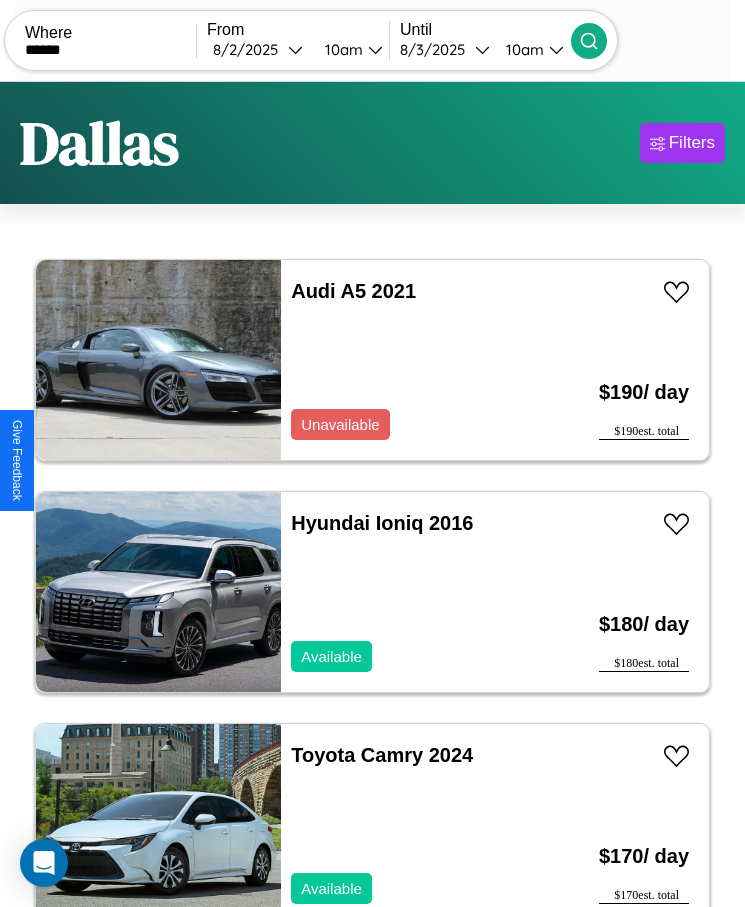 type on "******" 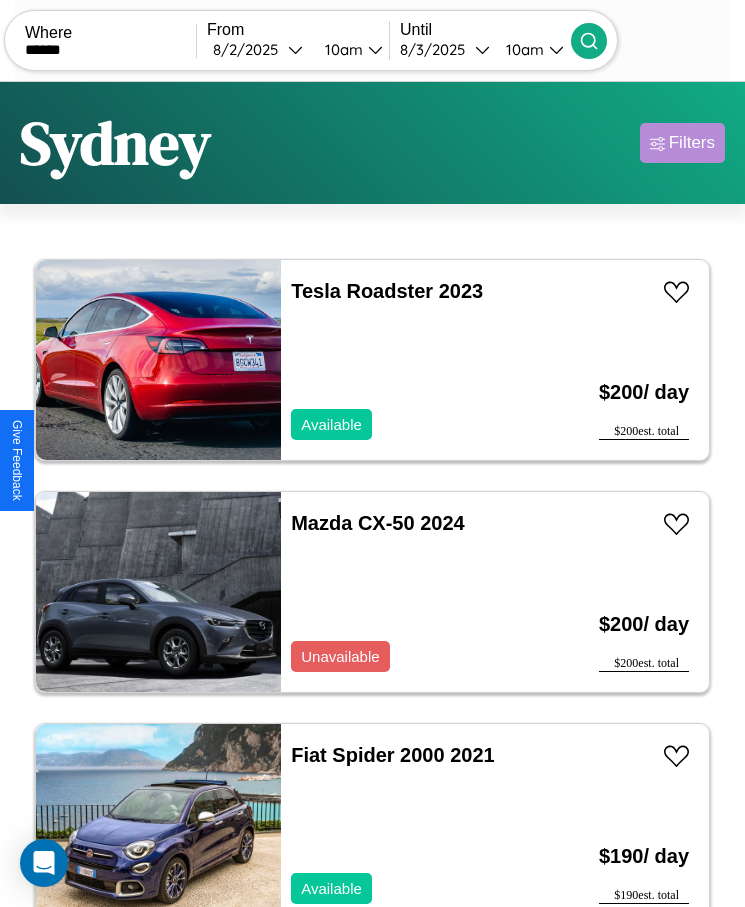 click on "Filters" at bounding box center (692, 143) 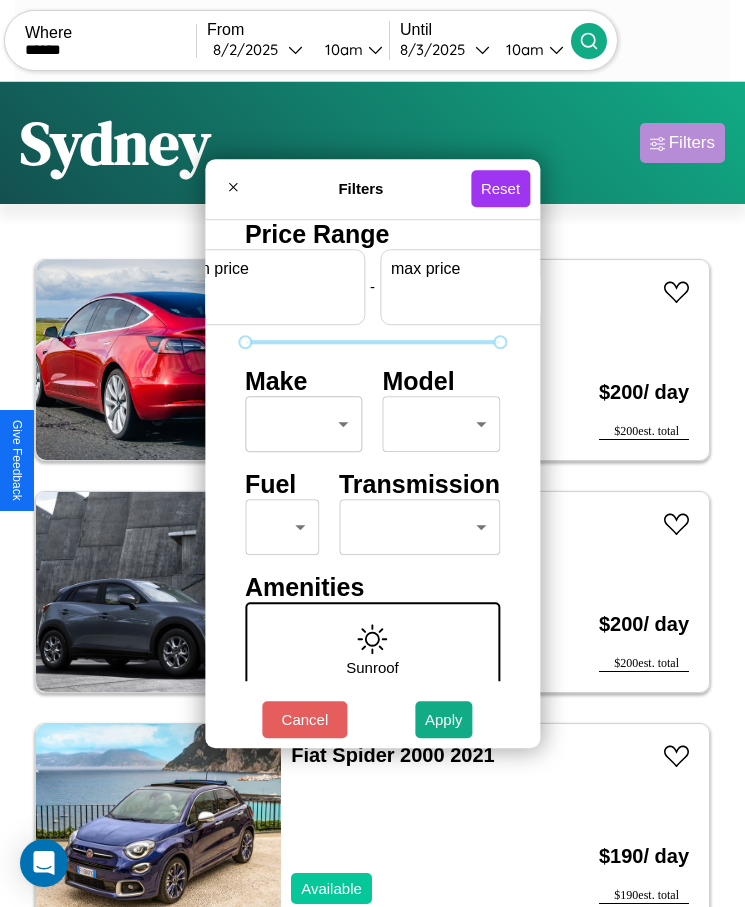 scroll, scrollTop: 0, scrollLeft: 74, axis: horizontal 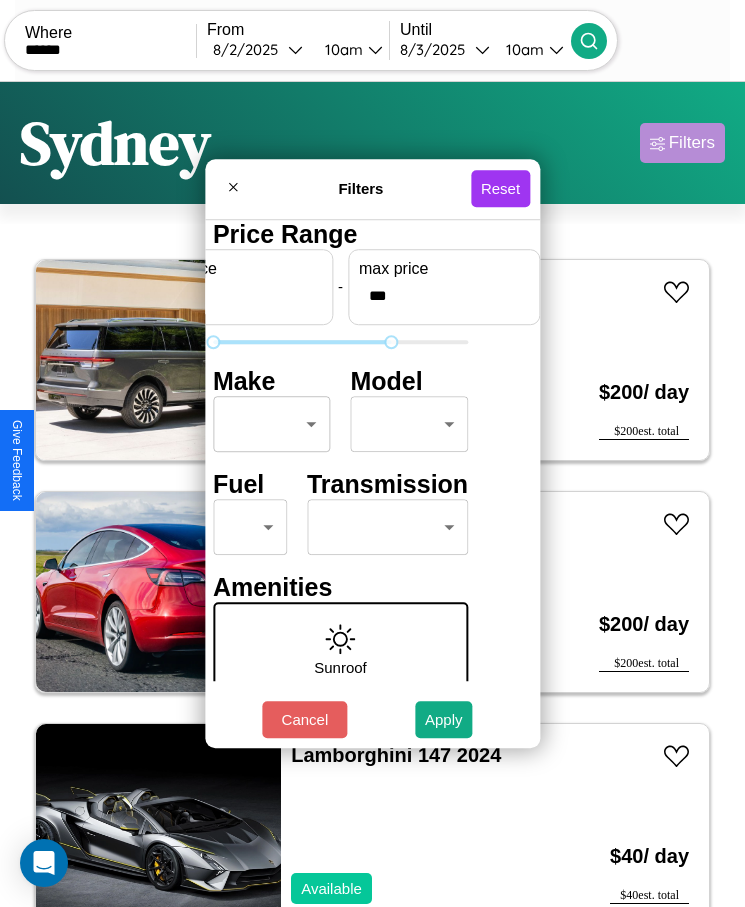 type on "***" 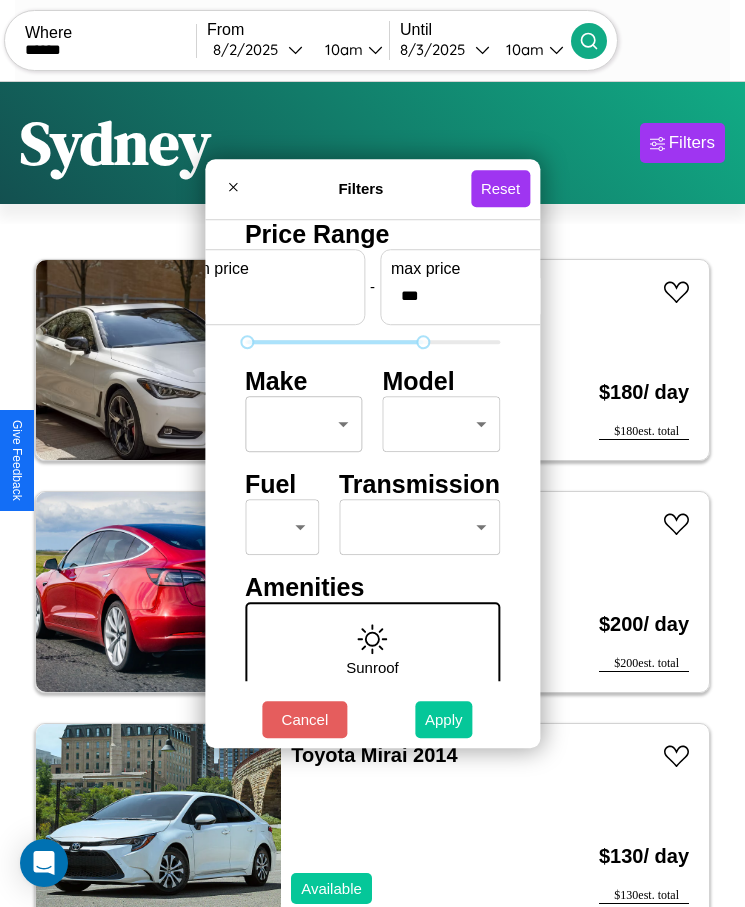 type on "*" 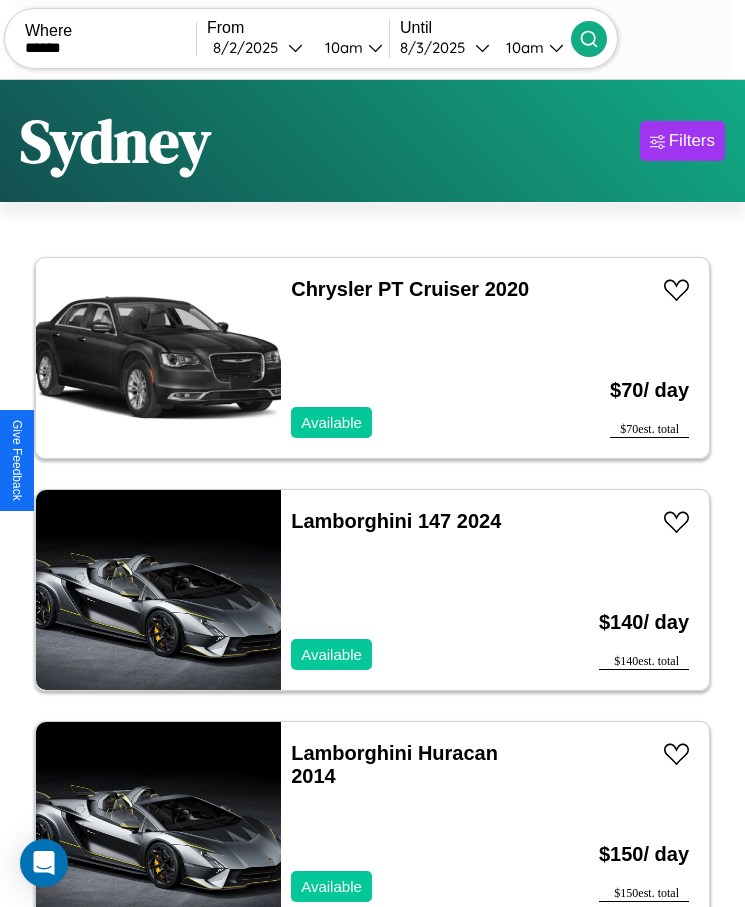 scroll, scrollTop: 50, scrollLeft: 0, axis: vertical 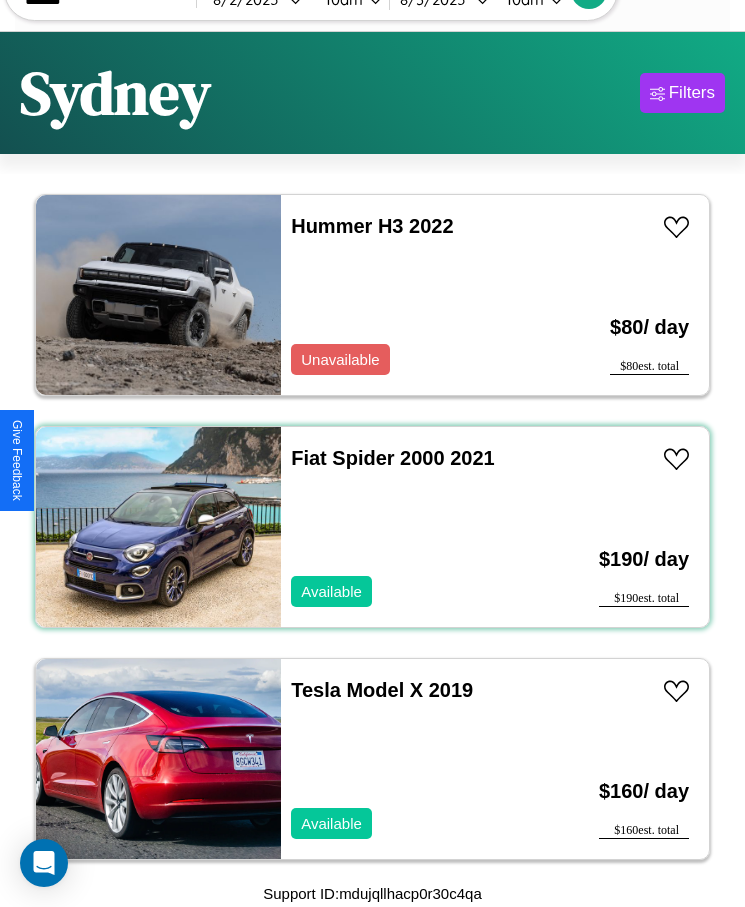 click on "Fiat   Spider 2000   2021 Available" at bounding box center (413, 527) 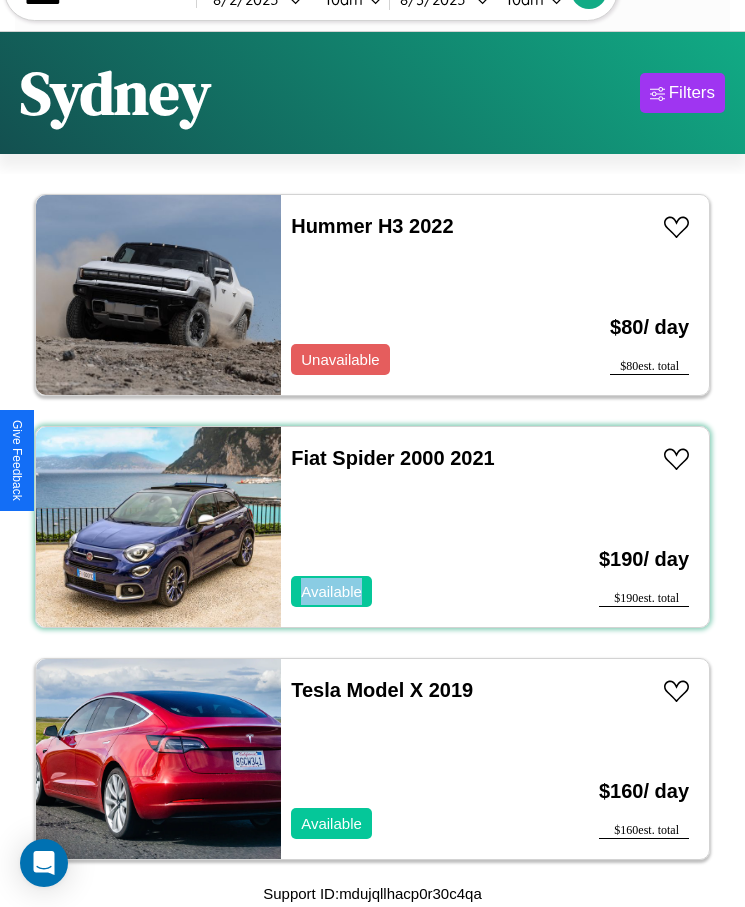 click on "Fiat   Spider 2000   2021 Available" at bounding box center (413, 527) 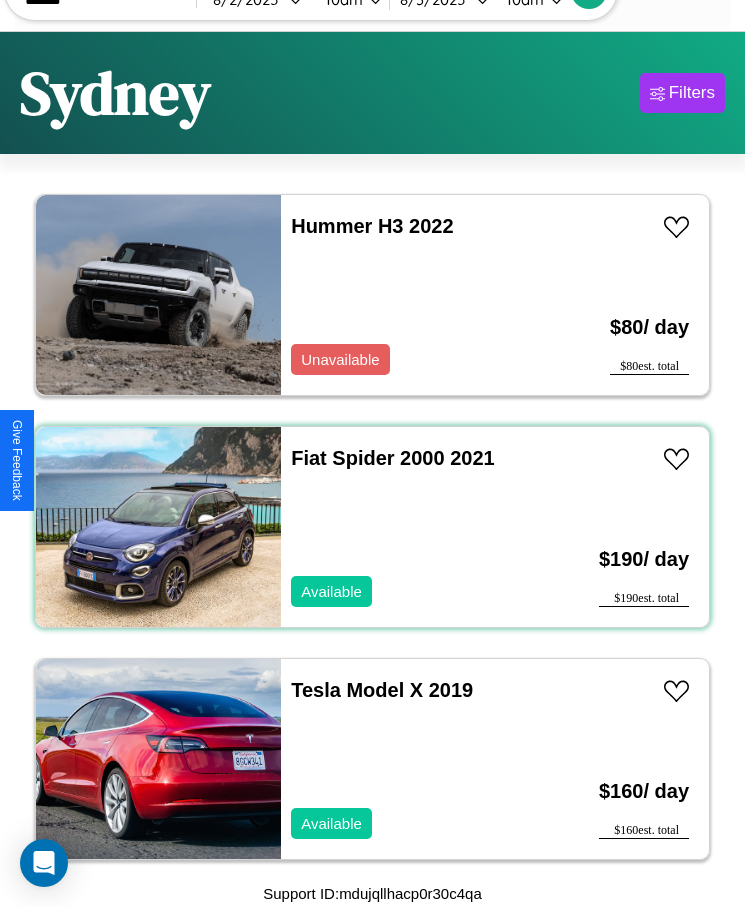 click on "Fiat   Spider 2000   2021 Available" at bounding box center [413, 527] 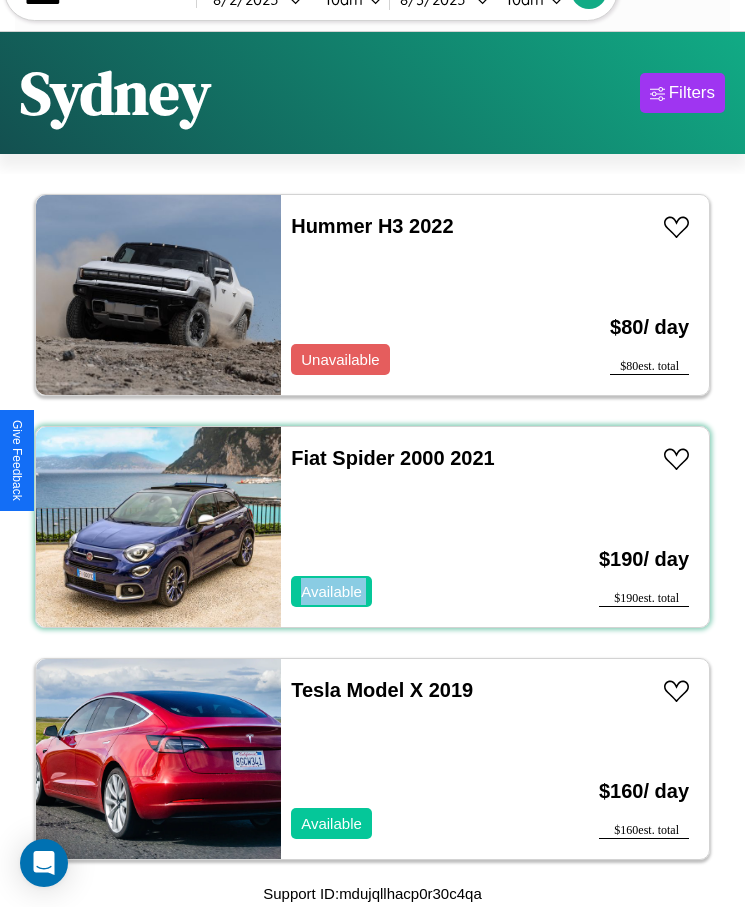 click on "Fiat   Spider 2000   2021 Available" at bounding box center (413, 527) 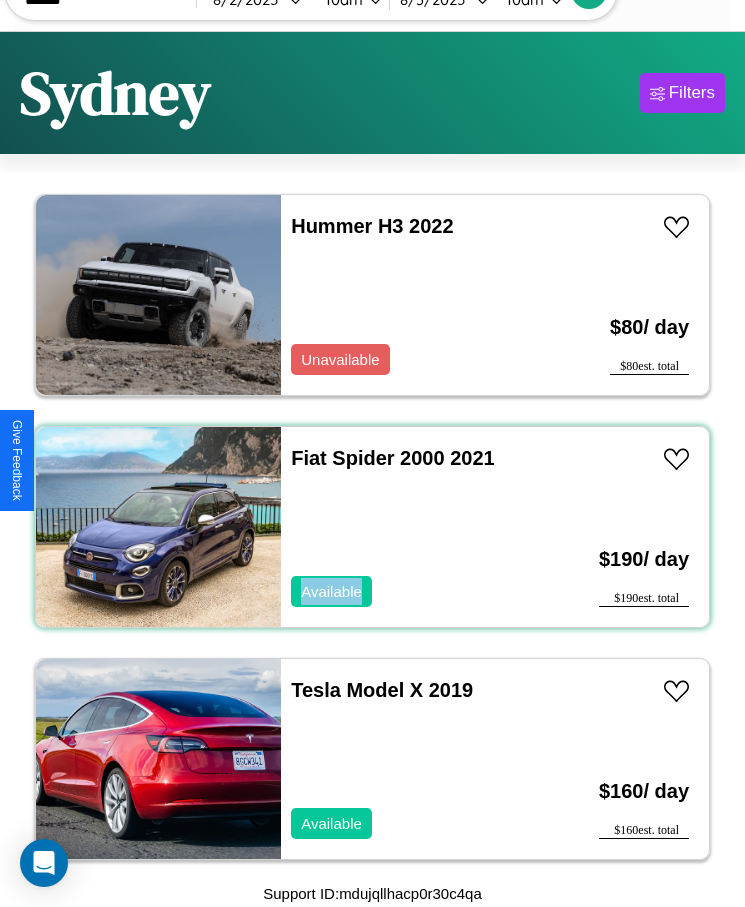 click on "Fiat   Spider 2000   2021 Available" at bounding box center (413, 527) 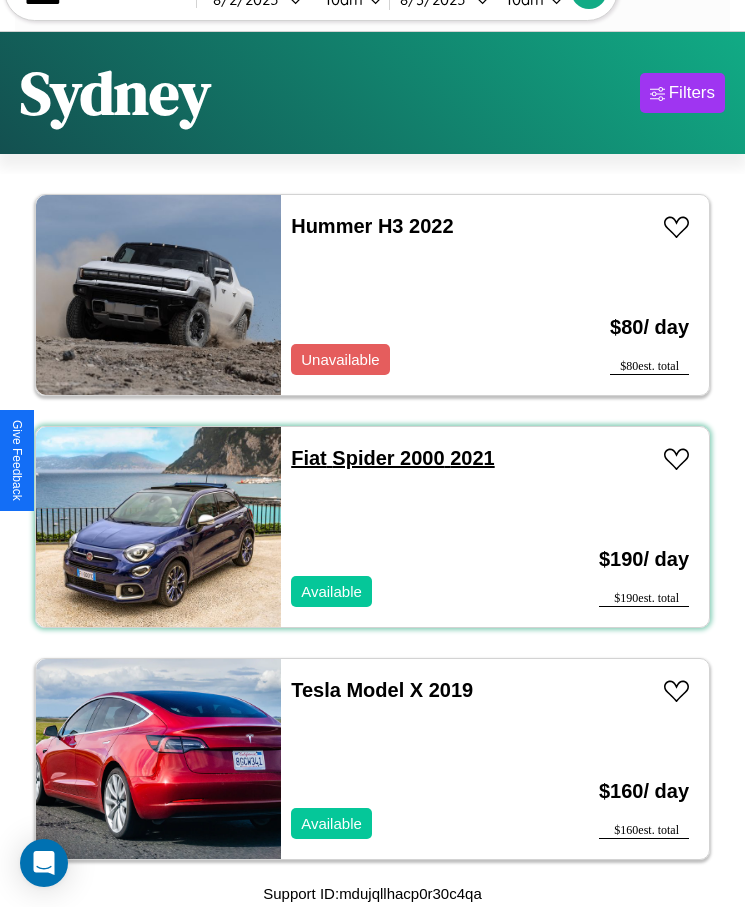 click on "Fiat   Spider 2000   2021" at bounding box center (392, 458) 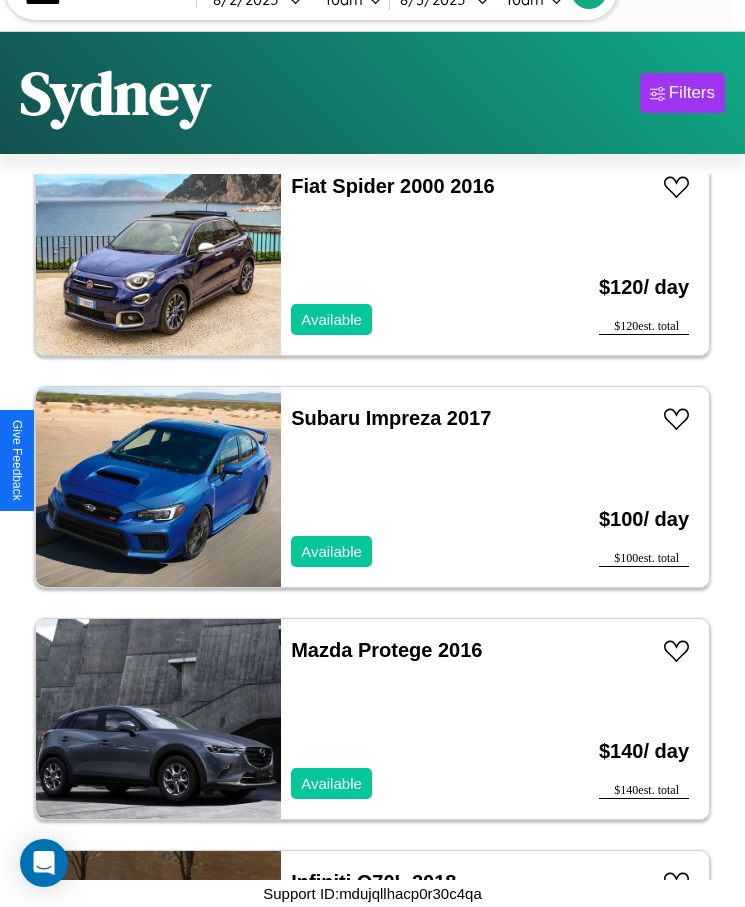 scroll, scrollTop: 711, scrollLeft: 0, axis: vertical 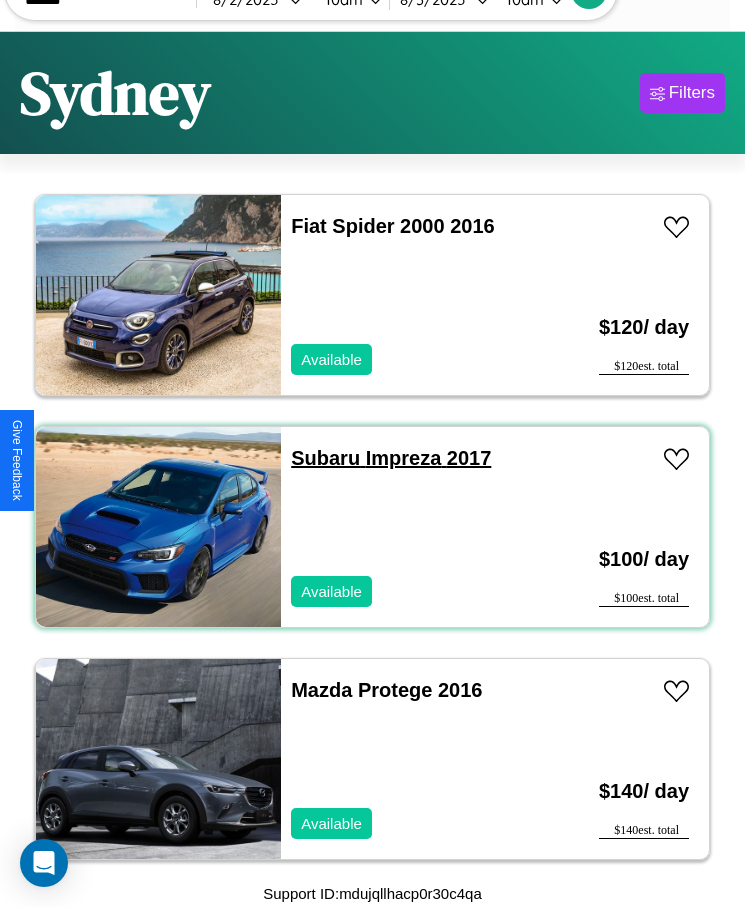 click on "Subaru   Impreza   2017" at bounding box center [391, 458] 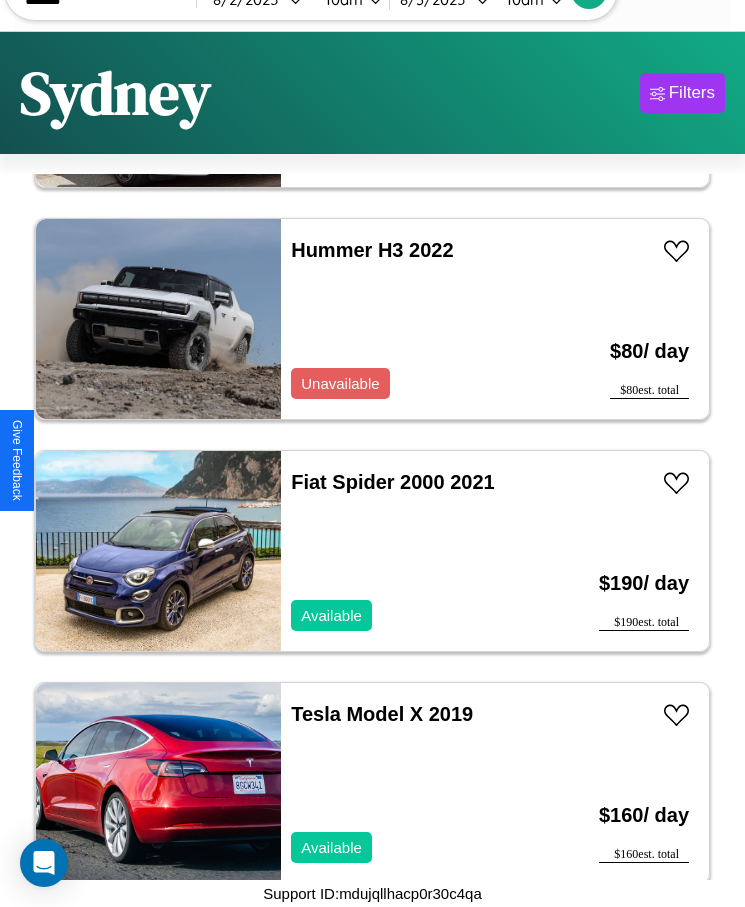 scroll, scrollTop: 1639, scrollLeft: 0, axis: vertical 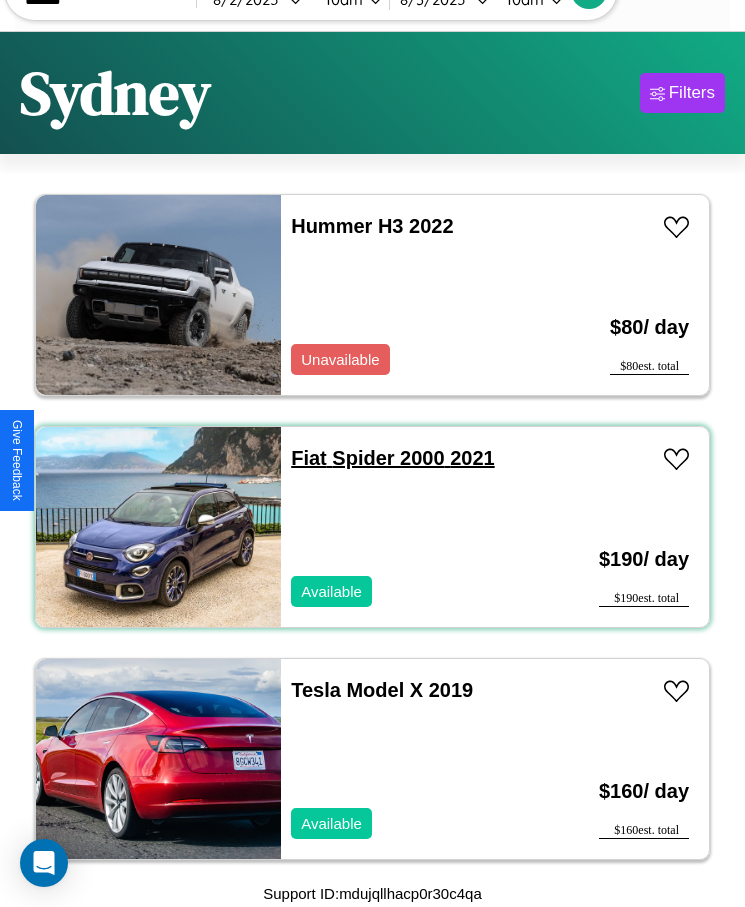 click on "Fiat   Spider 2000   2021" at bounding box center (392, 458) 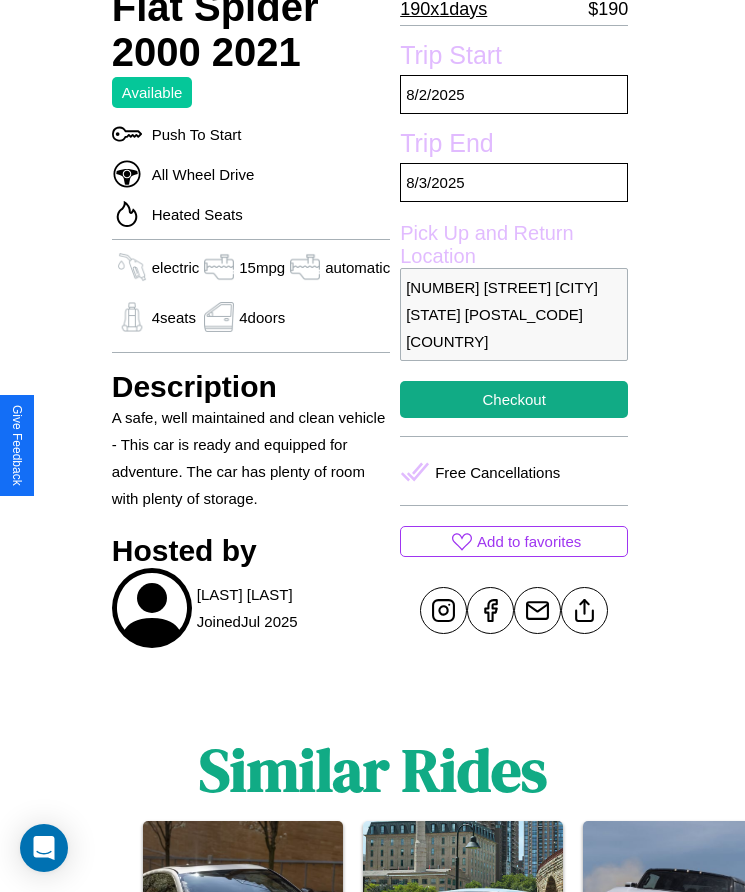 scroll, scrollTop: 778, scrollLeft: 0, axis: vertical 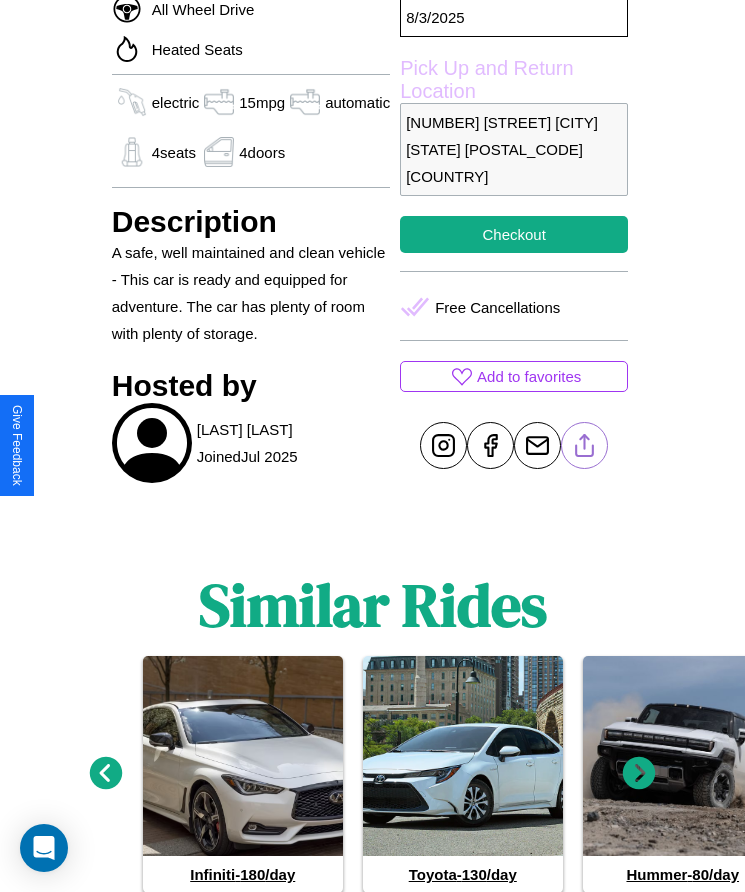 click 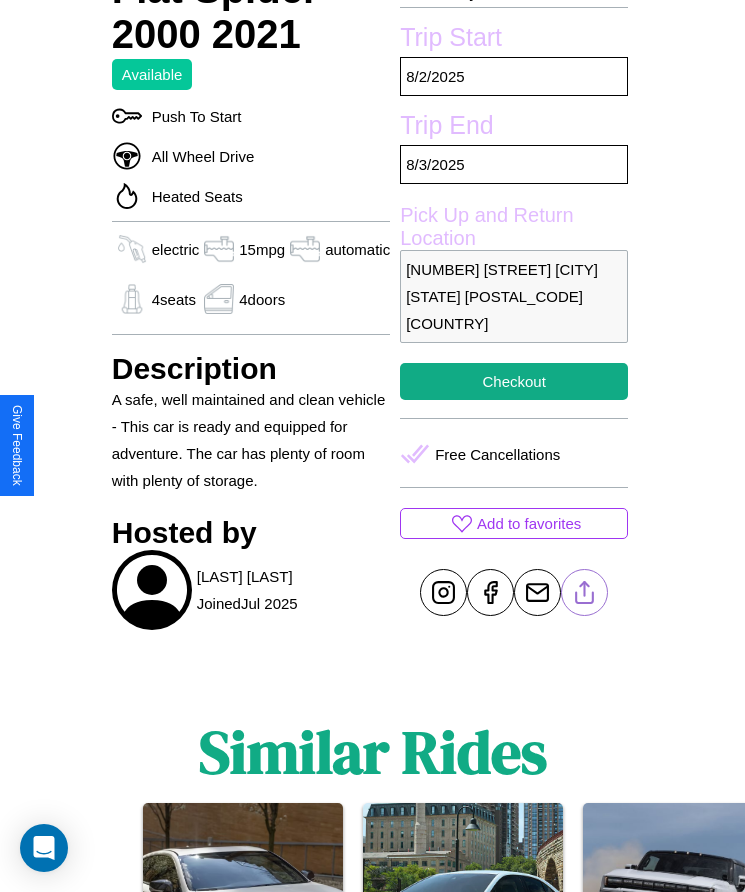 scroll, scrollTop: 567, scrollLeft: 0, axis: vertical 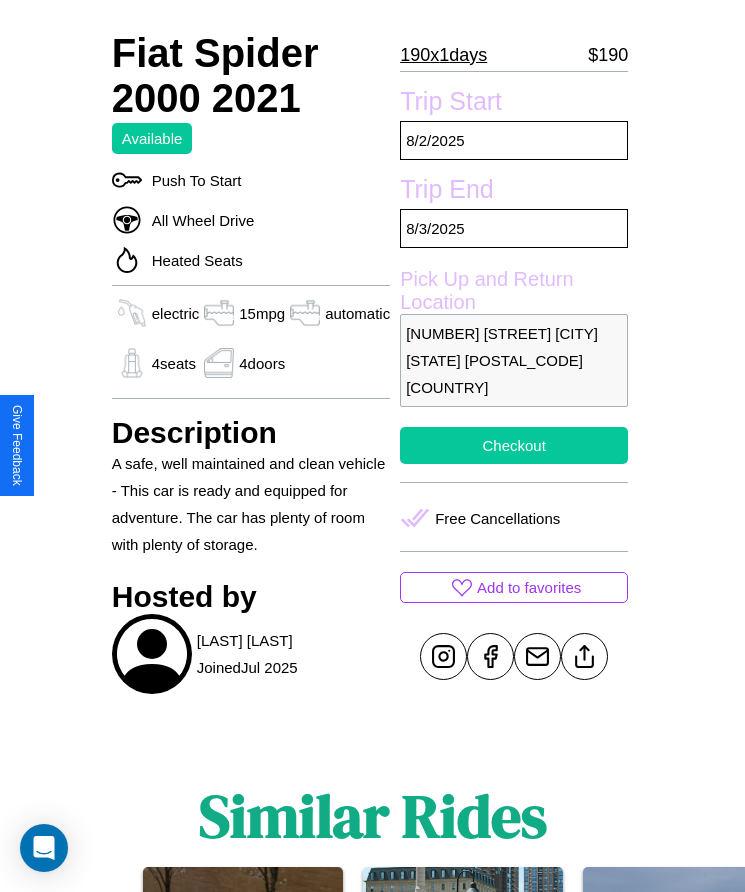 click on "Checkout" at bounding box center [514, 445] 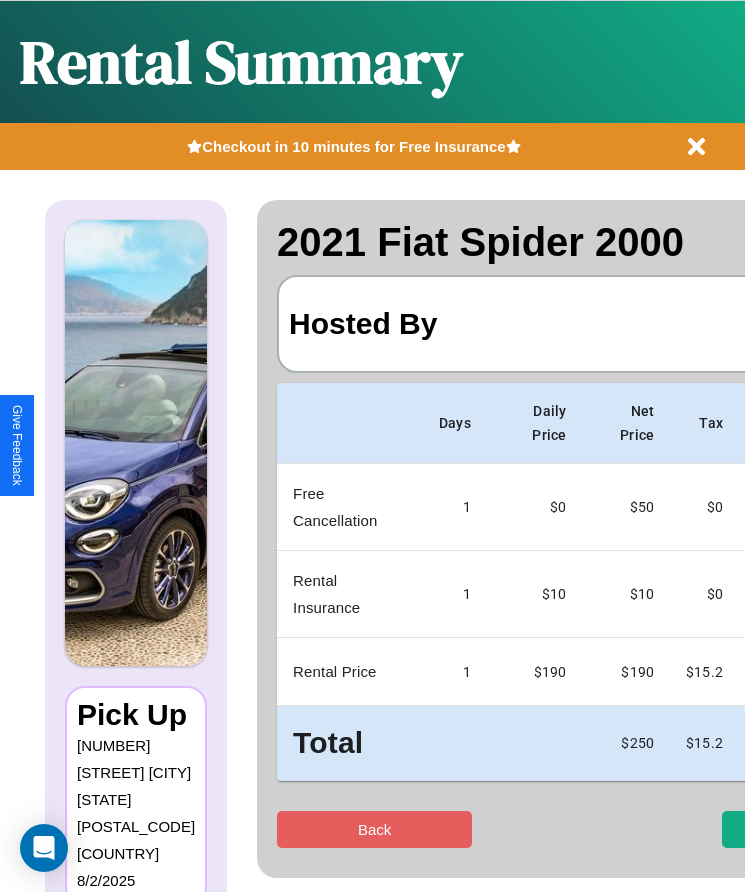 scroll, scrollTop: 0, scrollLeft: 118, axis: horizontal 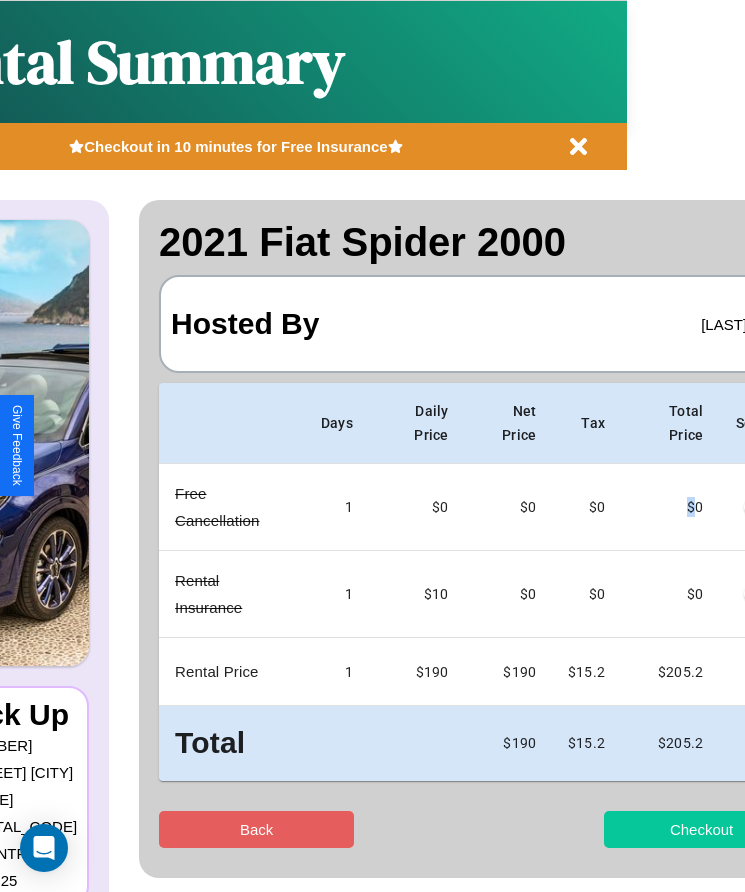 click on "Checkout" at bounding box center [701, 829] 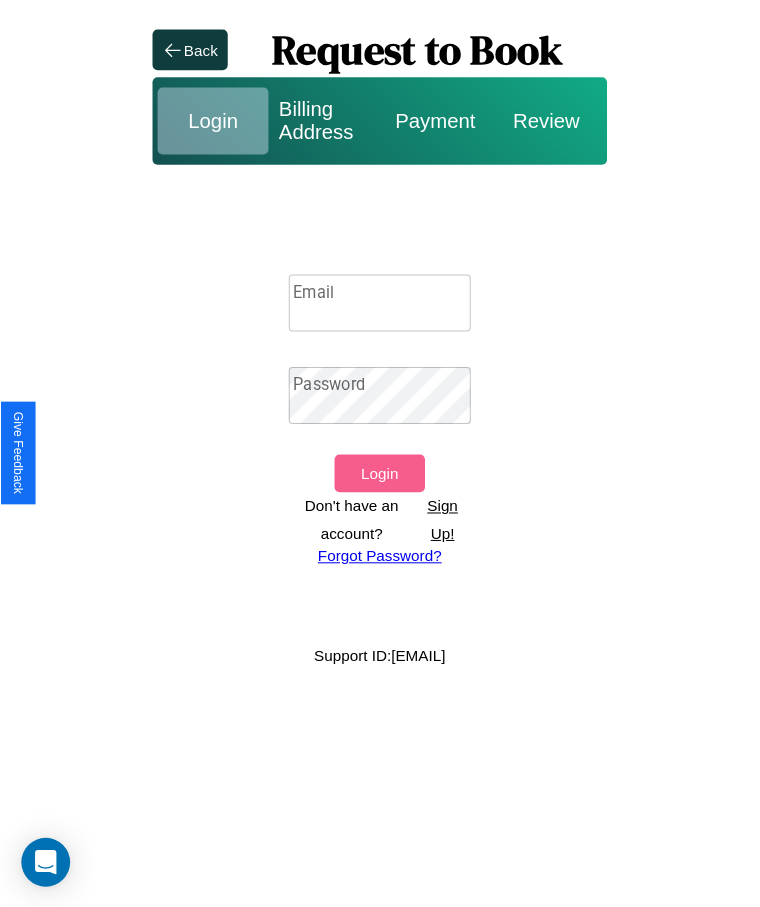 scroll, scrollTop: 0, scrollLeft: 0, axis: both 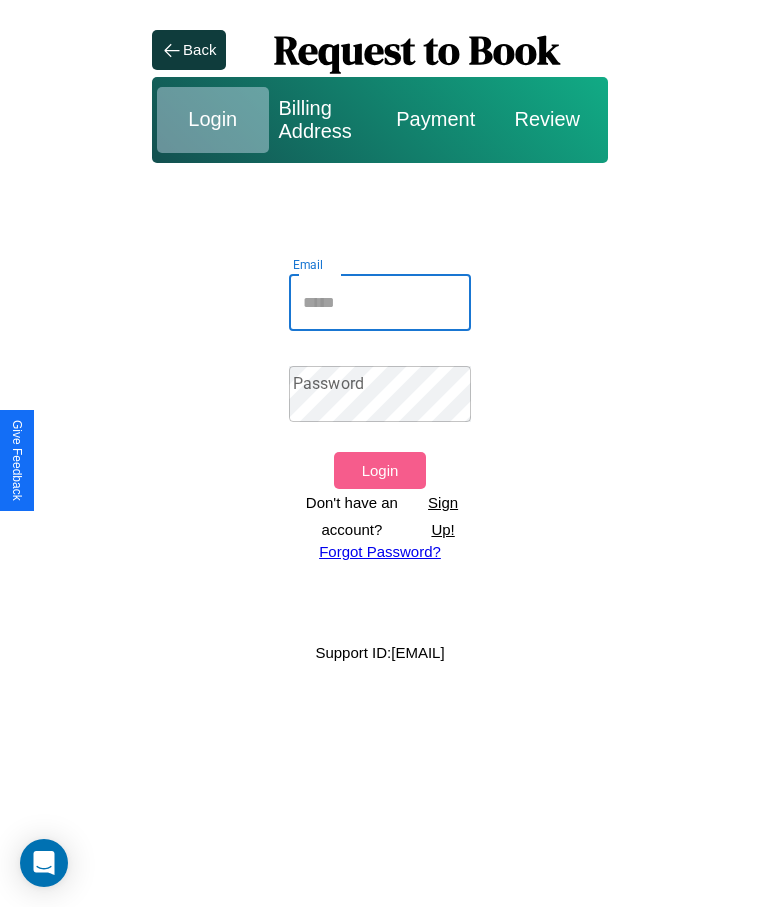 click on "Email" at bounding box center (380, 303) 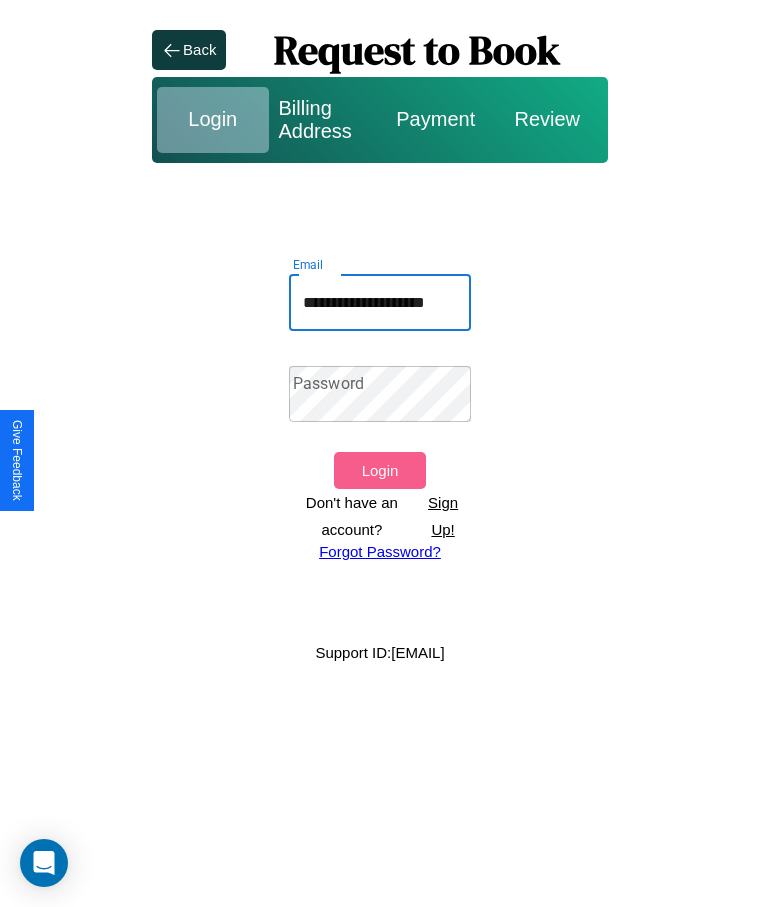 scroll, scrollTop: 0, scrollLeft: 14, axis: horizontal 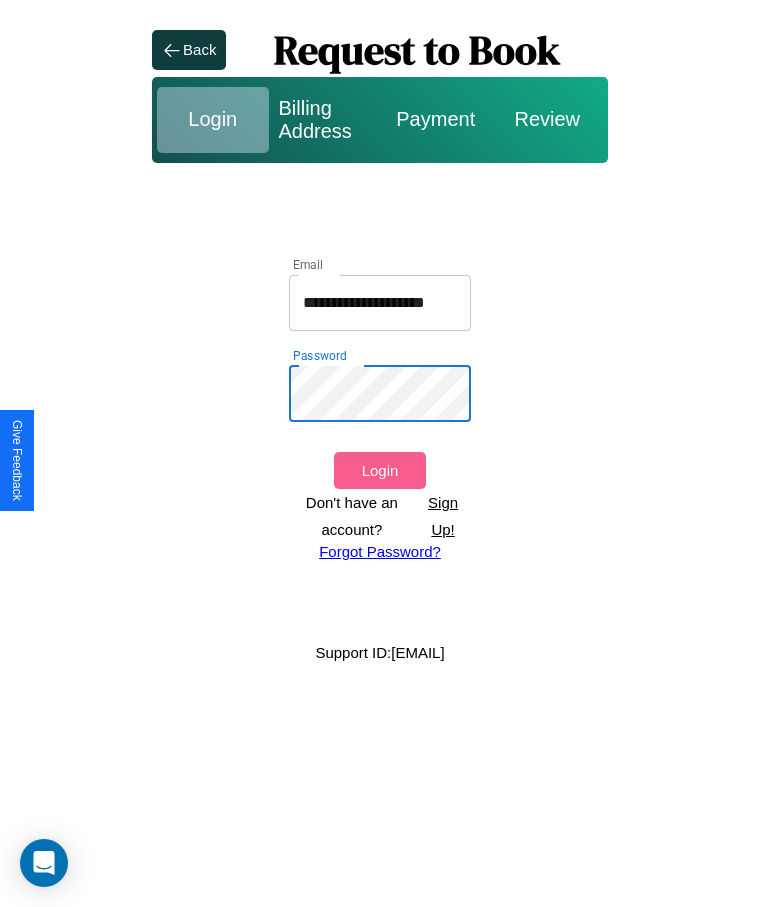 click on "Login" at bounding box center (379, 470) 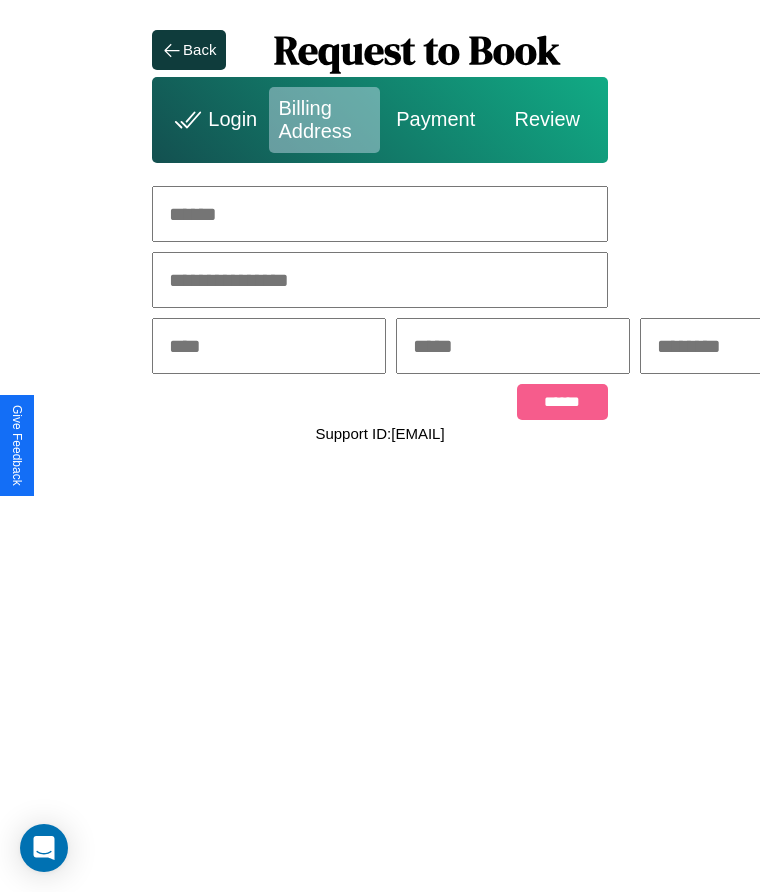 click at bounding box center [380, 214] 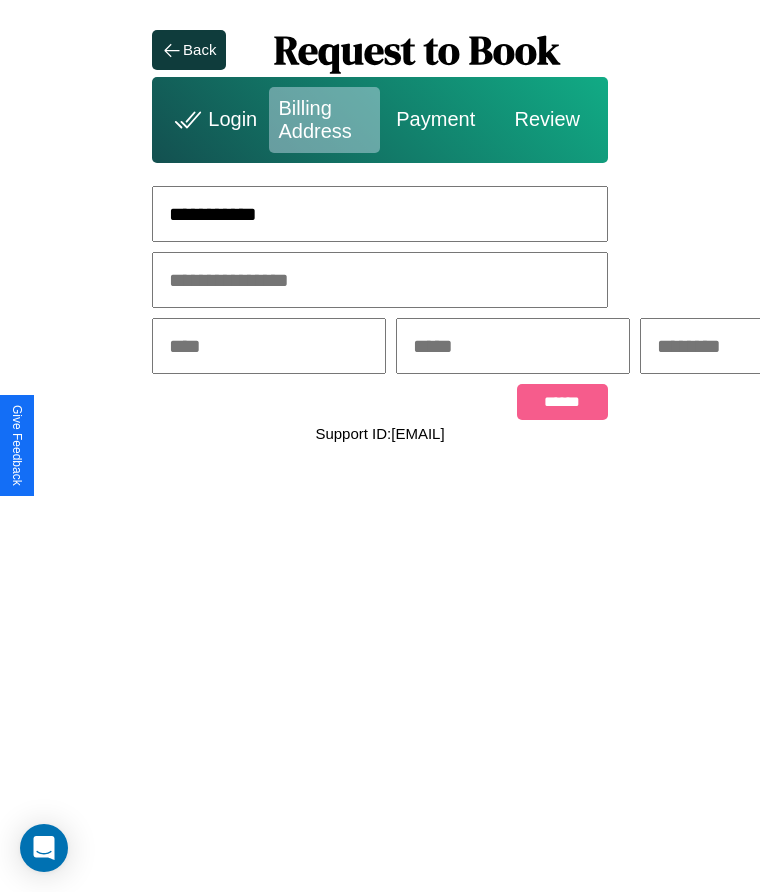 type on "**********" 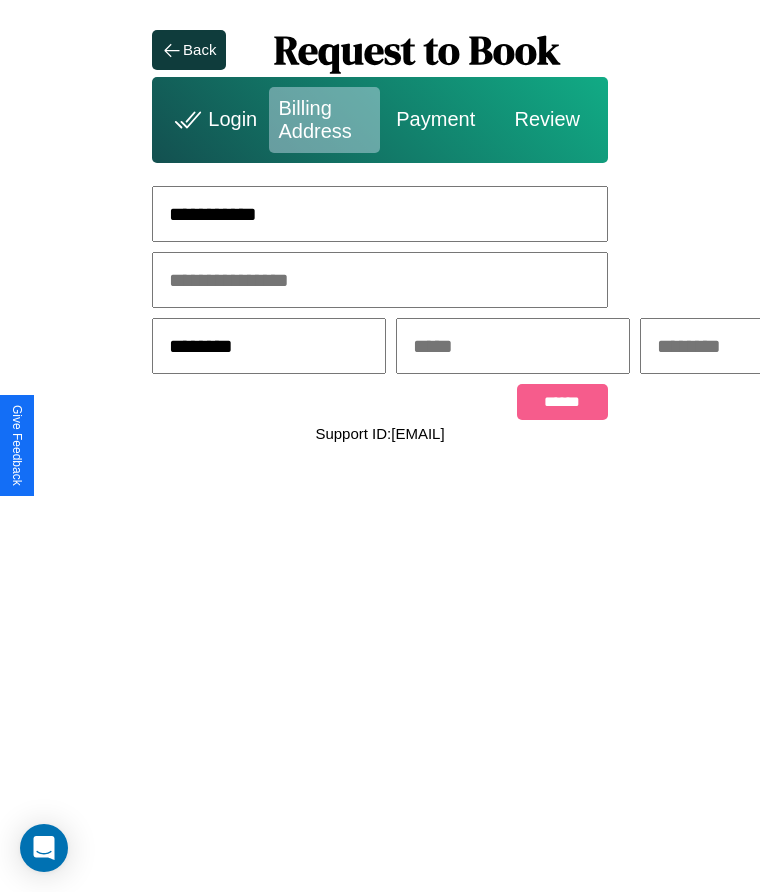 type on "********" 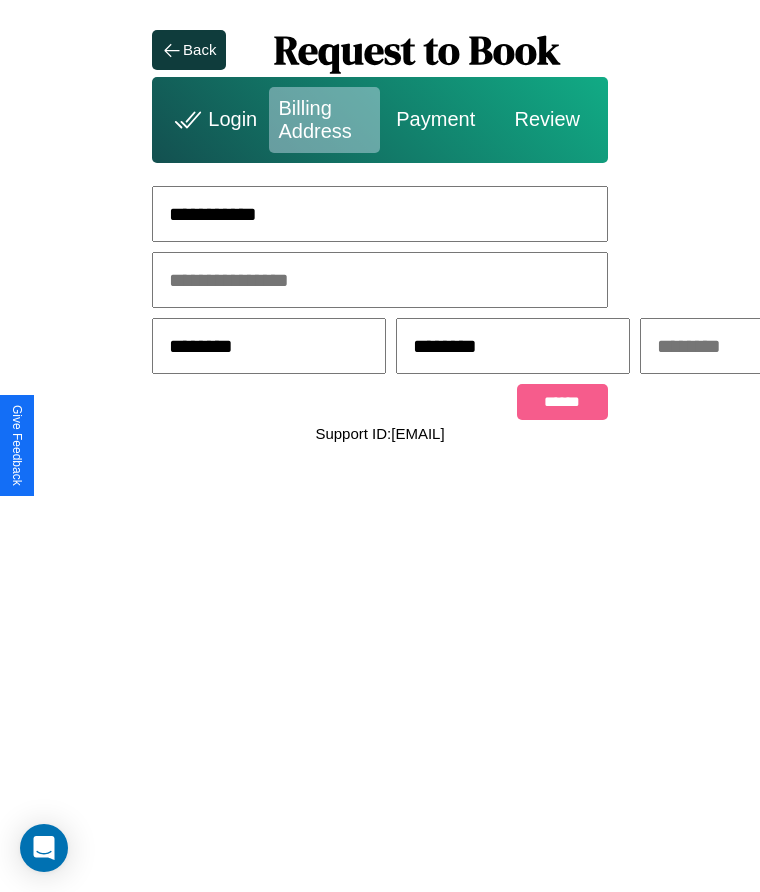 scroll, scrollTop: 0, scrollLeft: 309, axis: horizontal 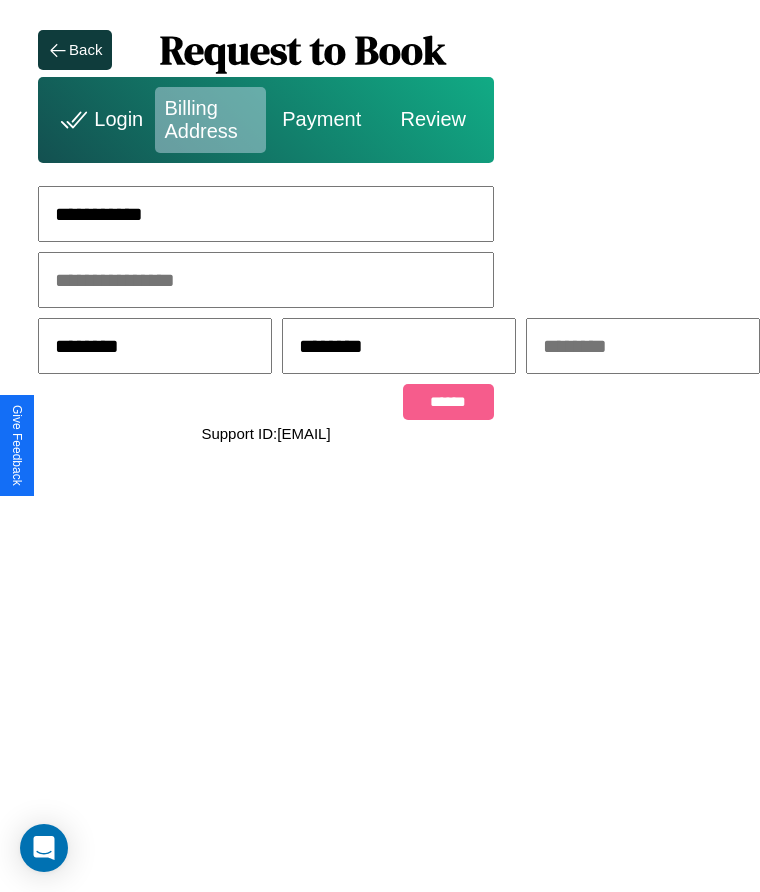 type on "********" 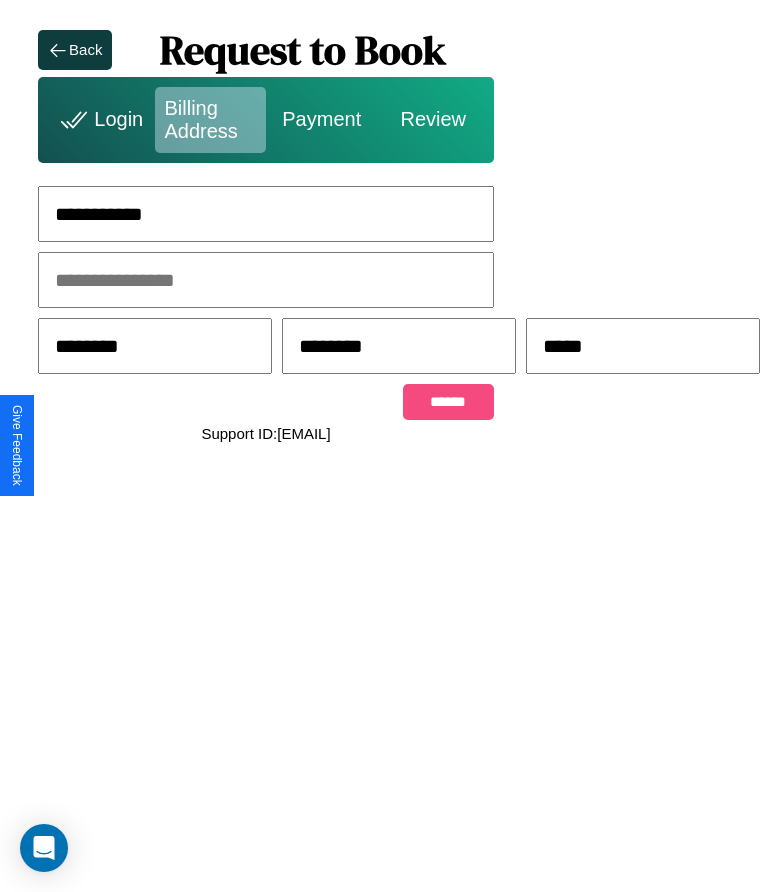 type on "*****" 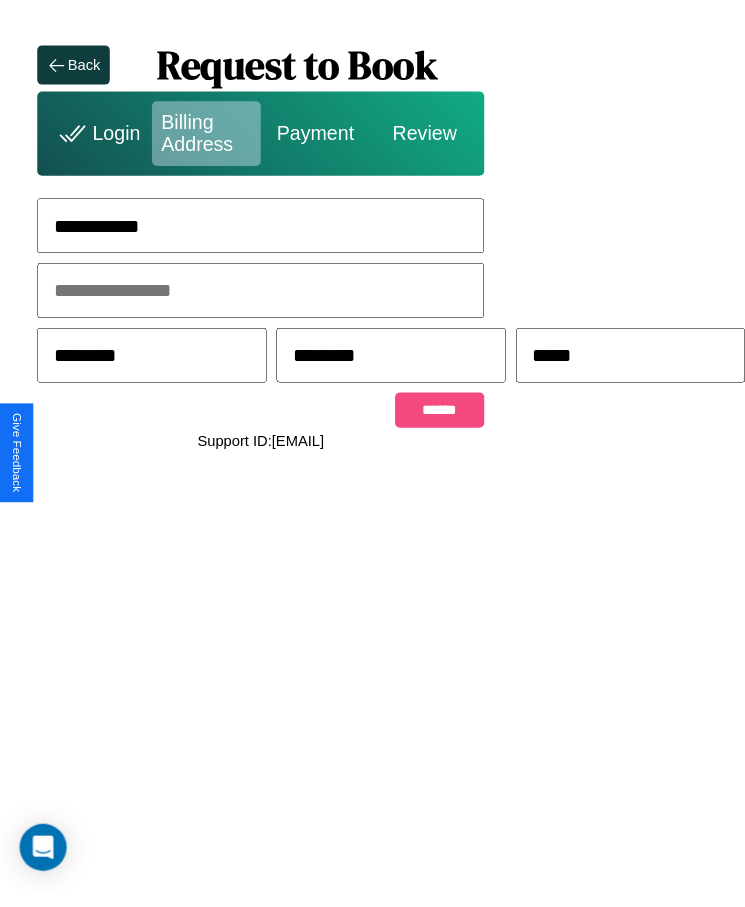 scroll, scrollTop: 0, scrollLeft: 0, axis: both 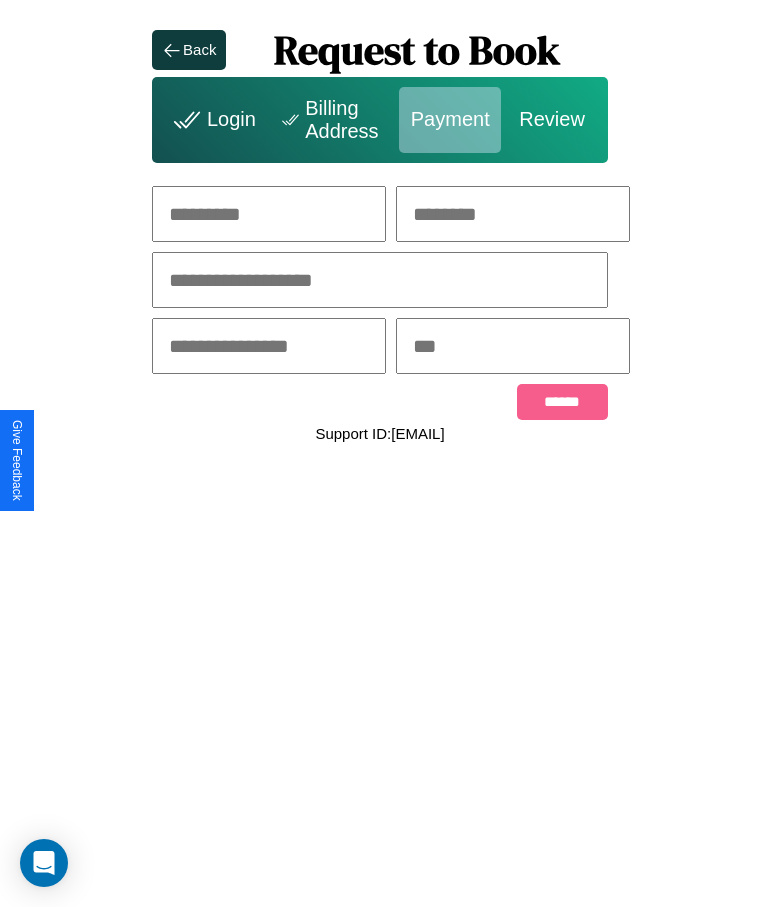 click at bounding box center (269, 214) 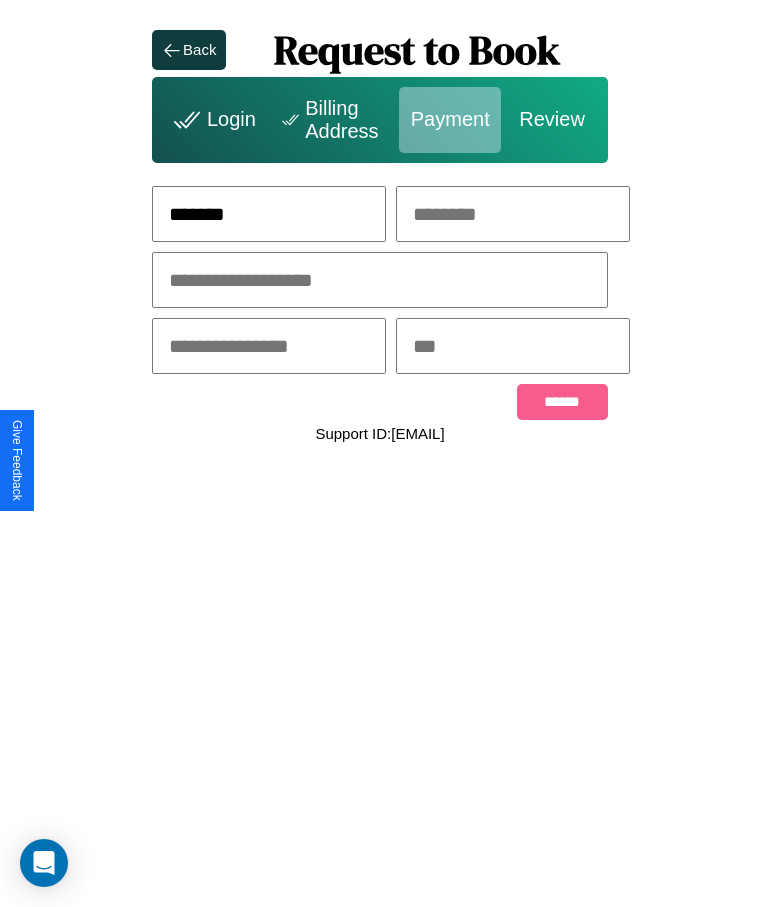 type on "*******" 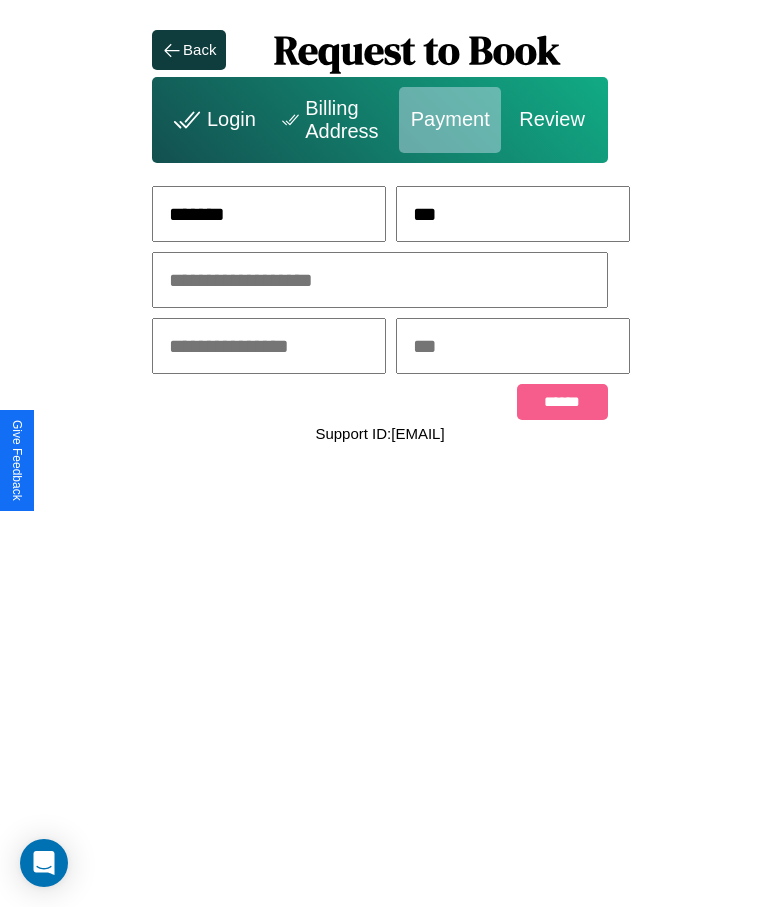 type on "***" 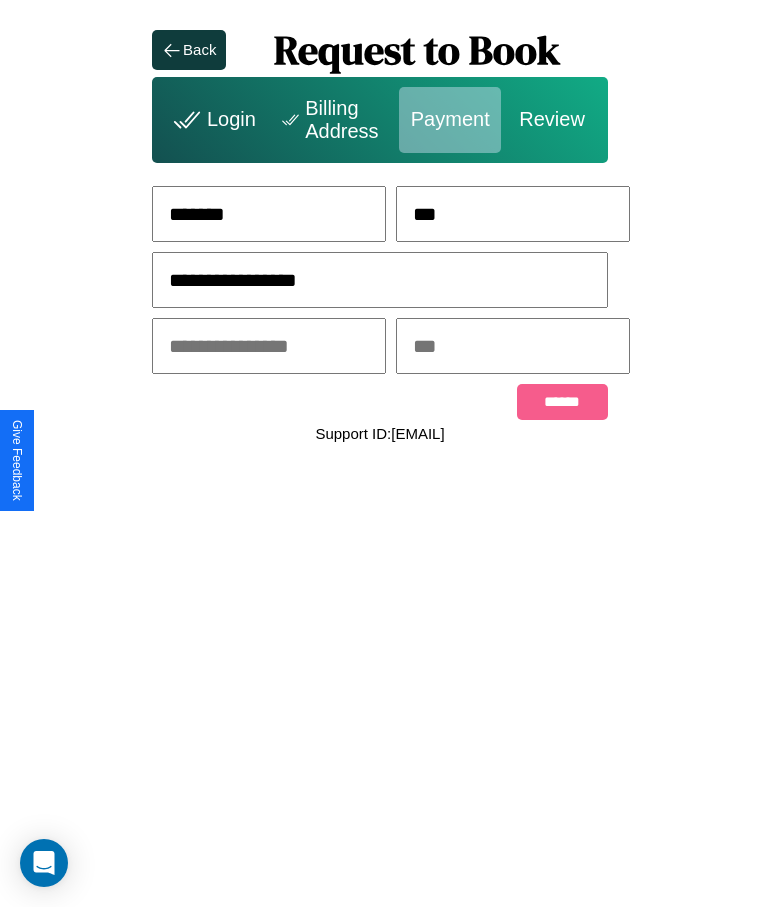 type on "**********" 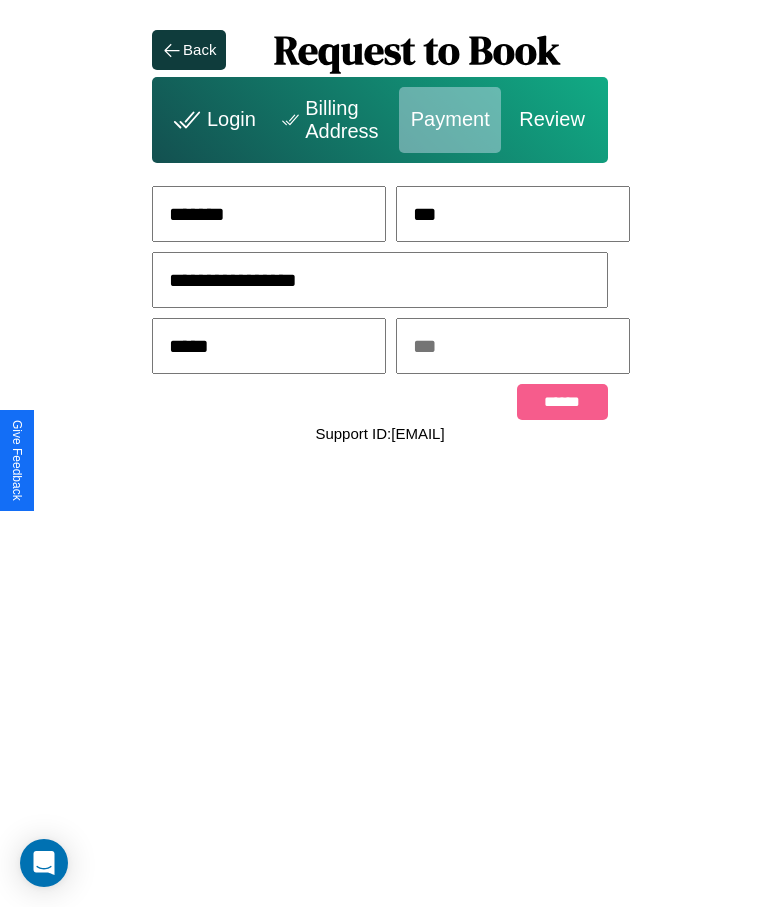 type on "*****" 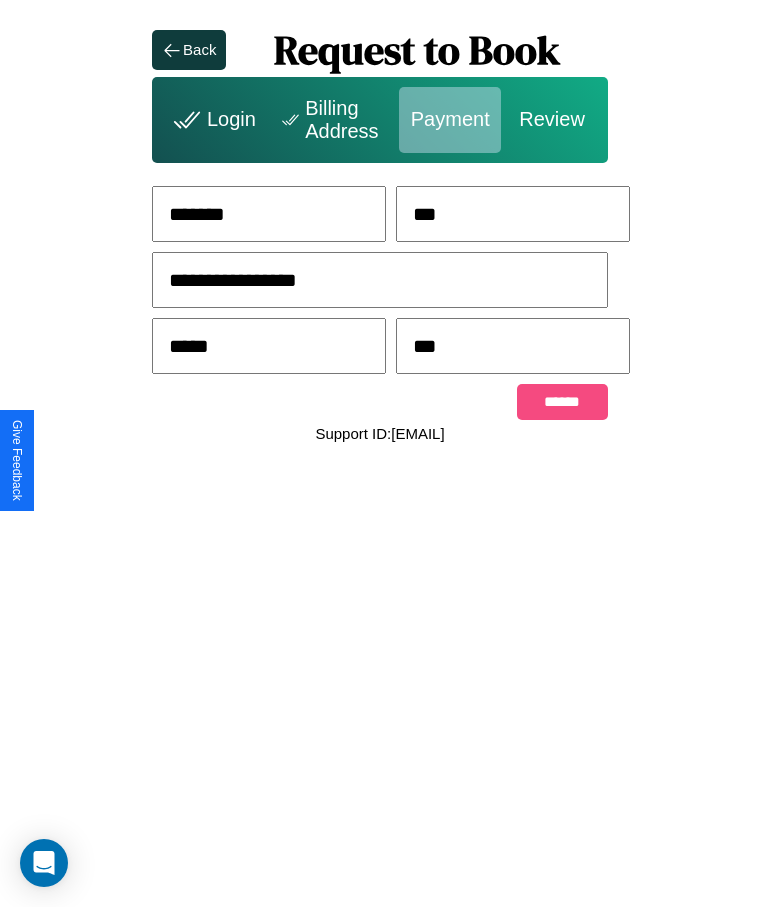 type on "***" 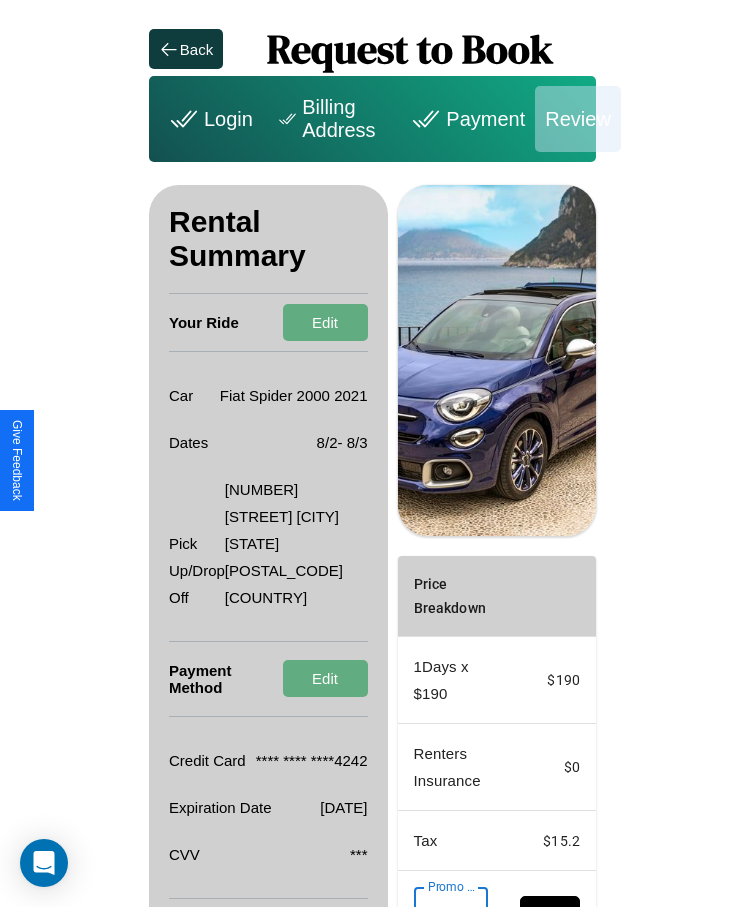 click on "Promo Code" at bounding box center [440, 915] 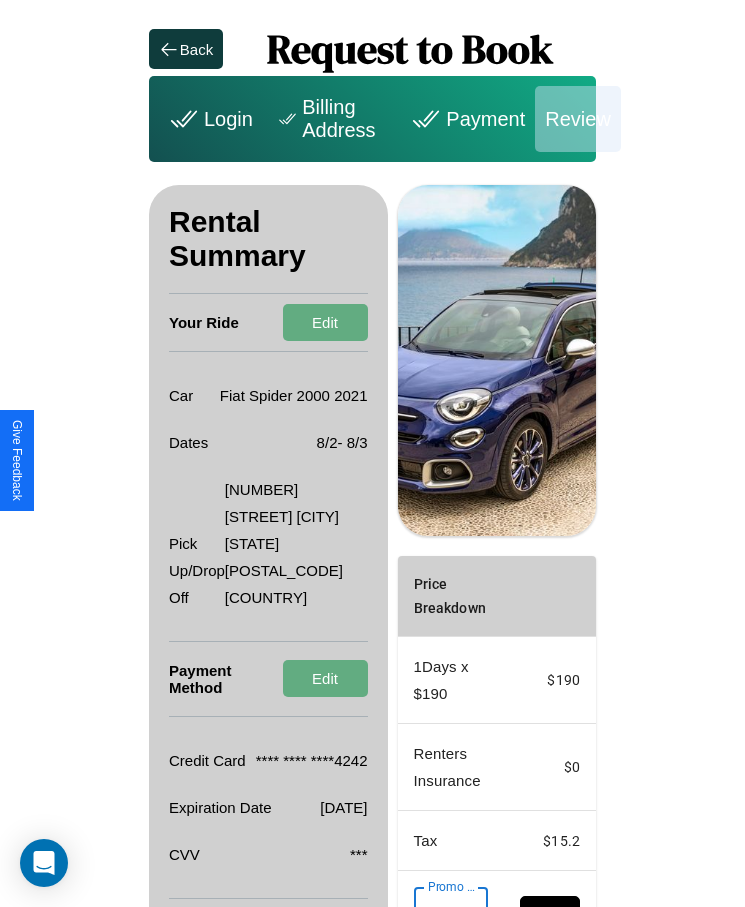 scroll, scrollTop: 0, scrollLeft: 93, axis: horizontal 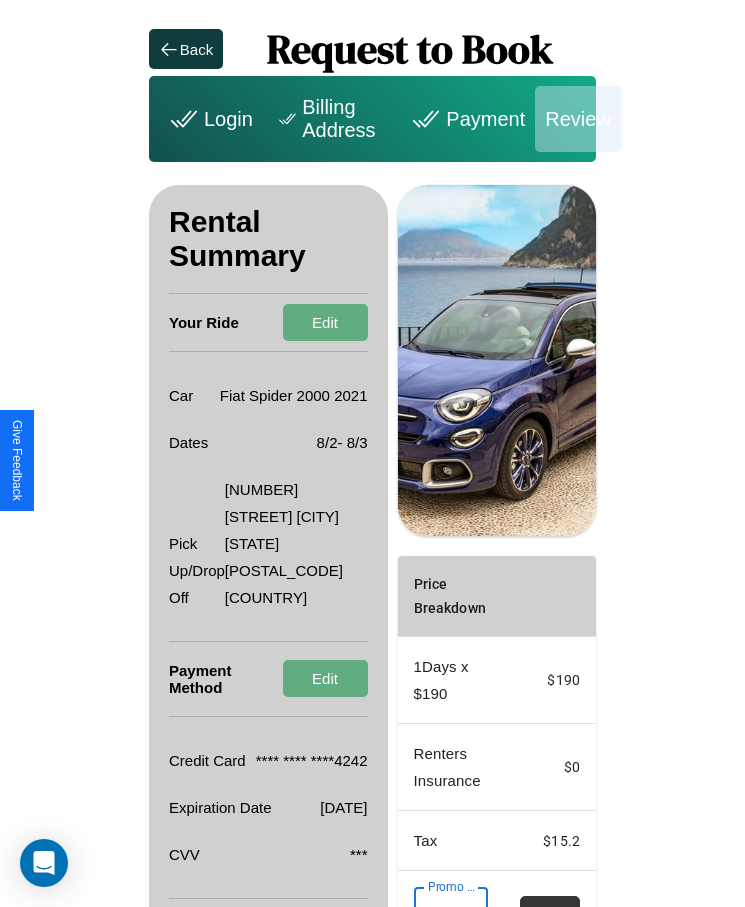 type on "**********" 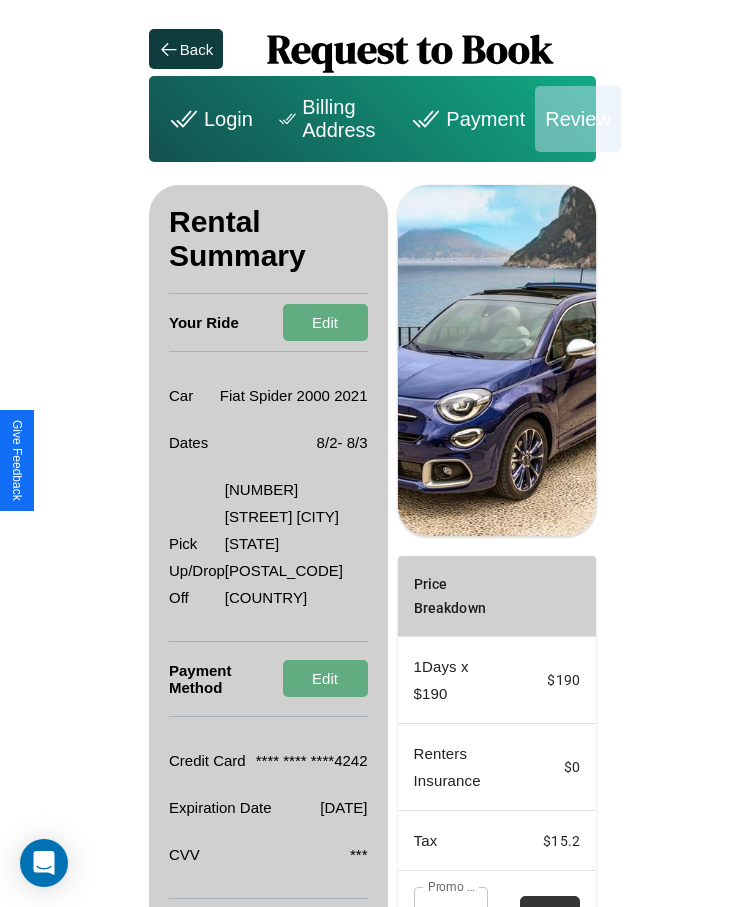 click on "Apply" at bounding box center (550, 915) 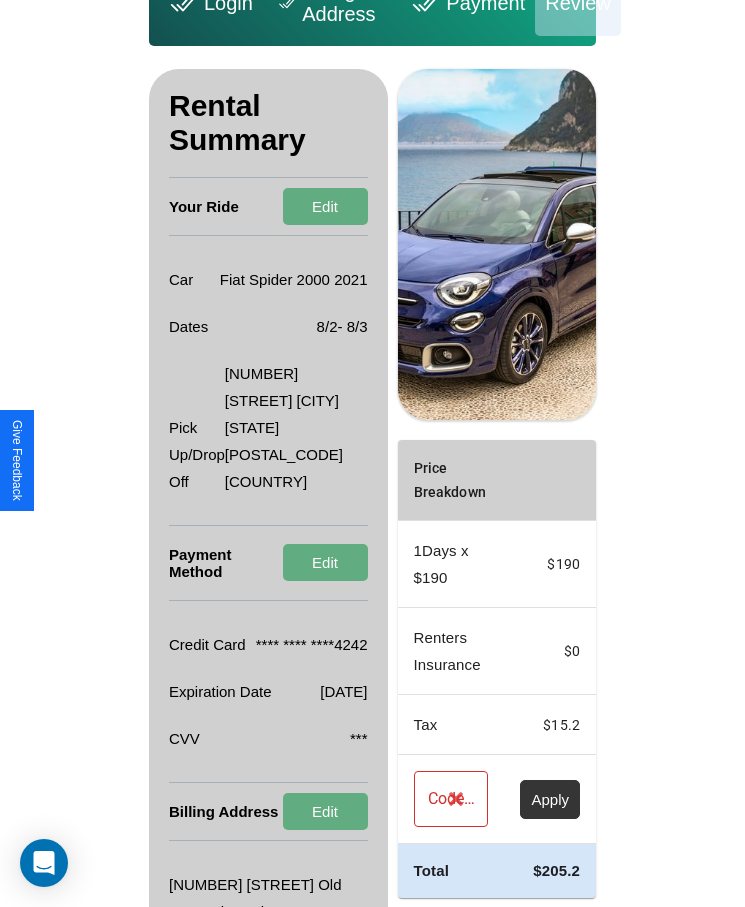 scroll, scrollTop: 164, scrollLeft: 0, axis: vertical 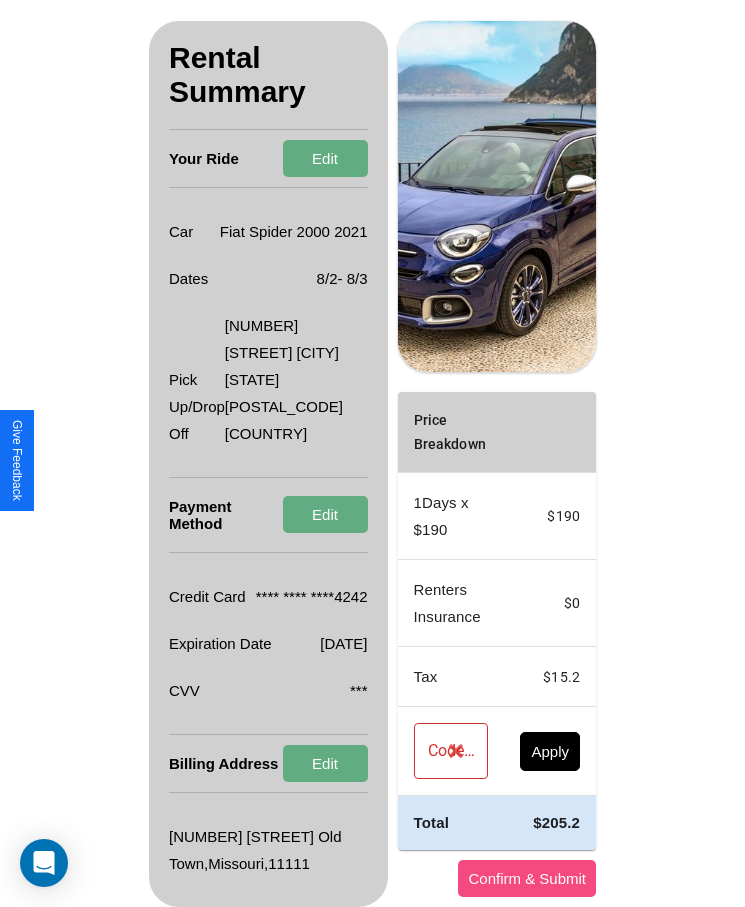 click on "Confirm & Submit" at bounding box center [527, 878] 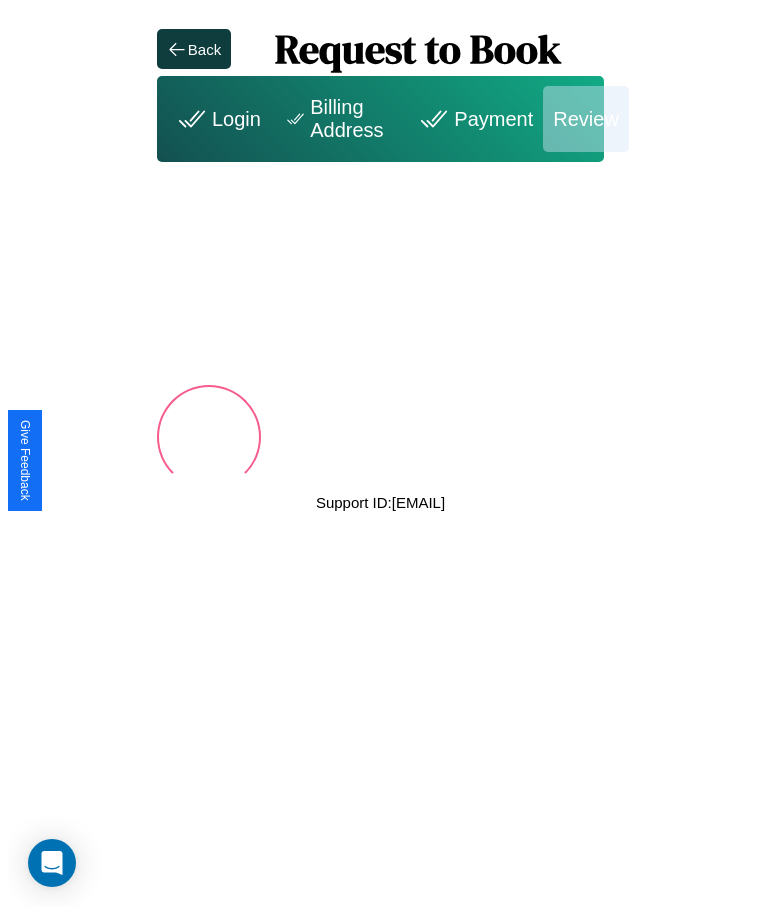 scroll, scrollTop: 0, scrollLeft: 0, axis: both 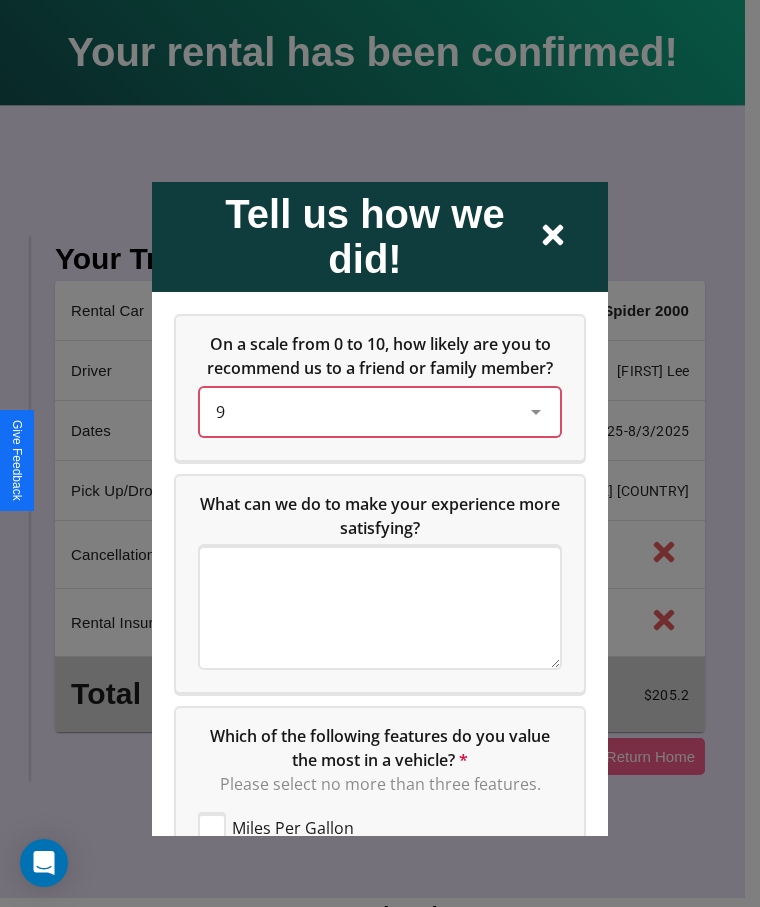 click on "9" at bounding box center [364, 411] 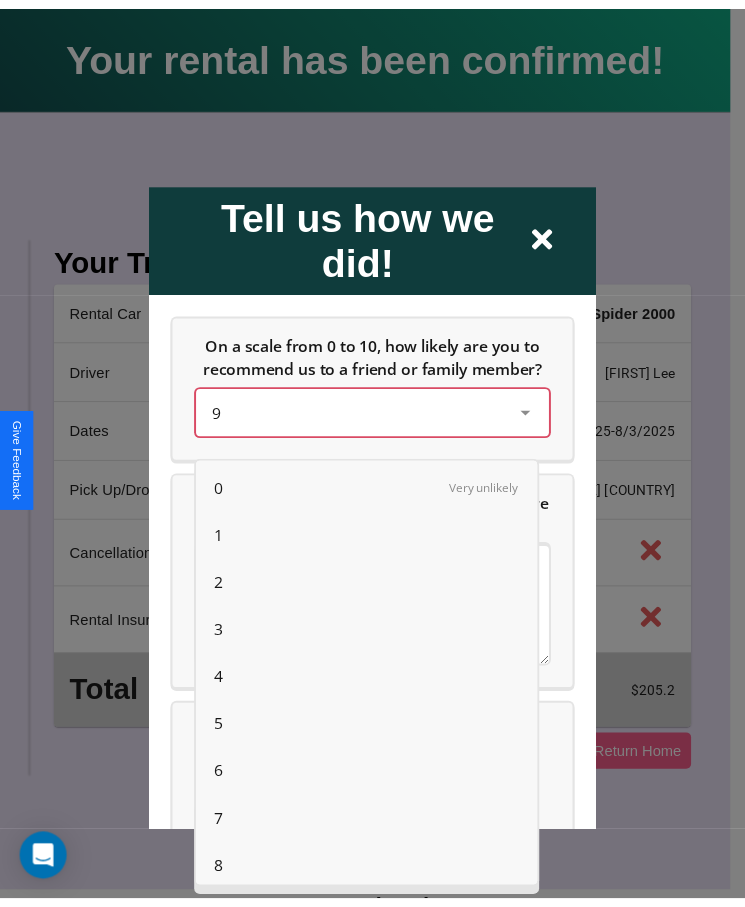 scroll, scrollTop: 56, scrollLeft: 0, axis: vertical 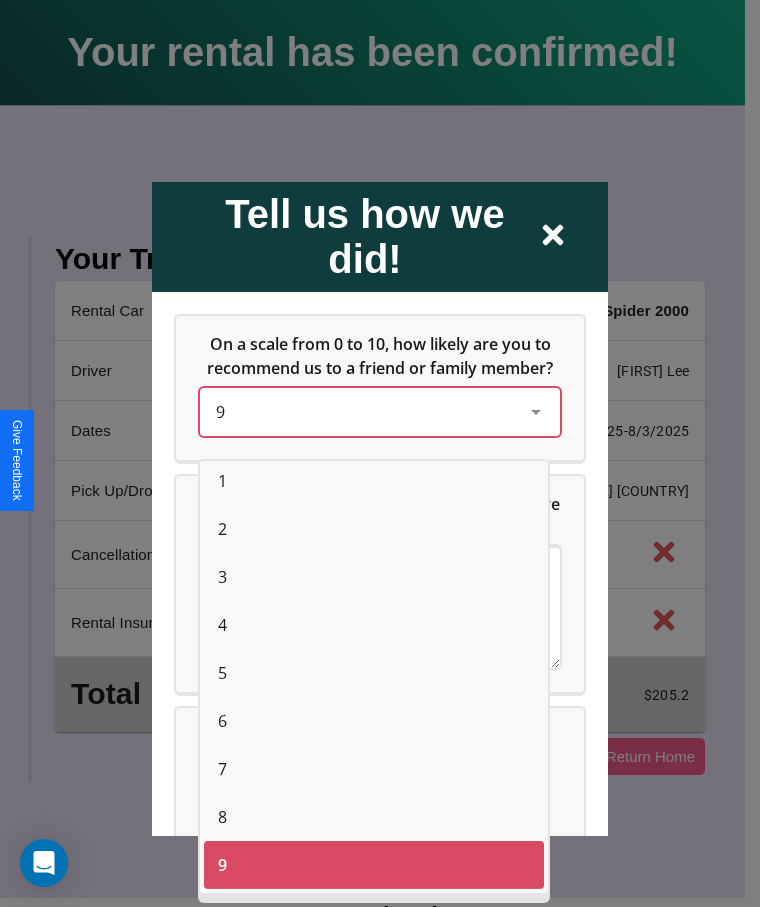click on "2" at bounding box center [222, 529] 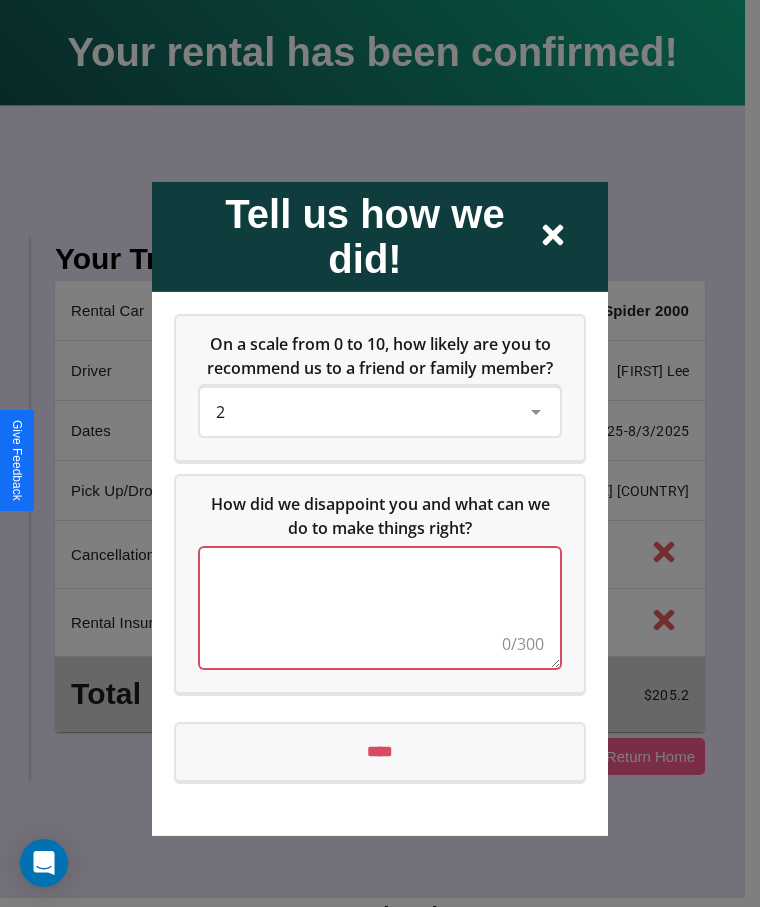 click at bounding box center [380, 607] 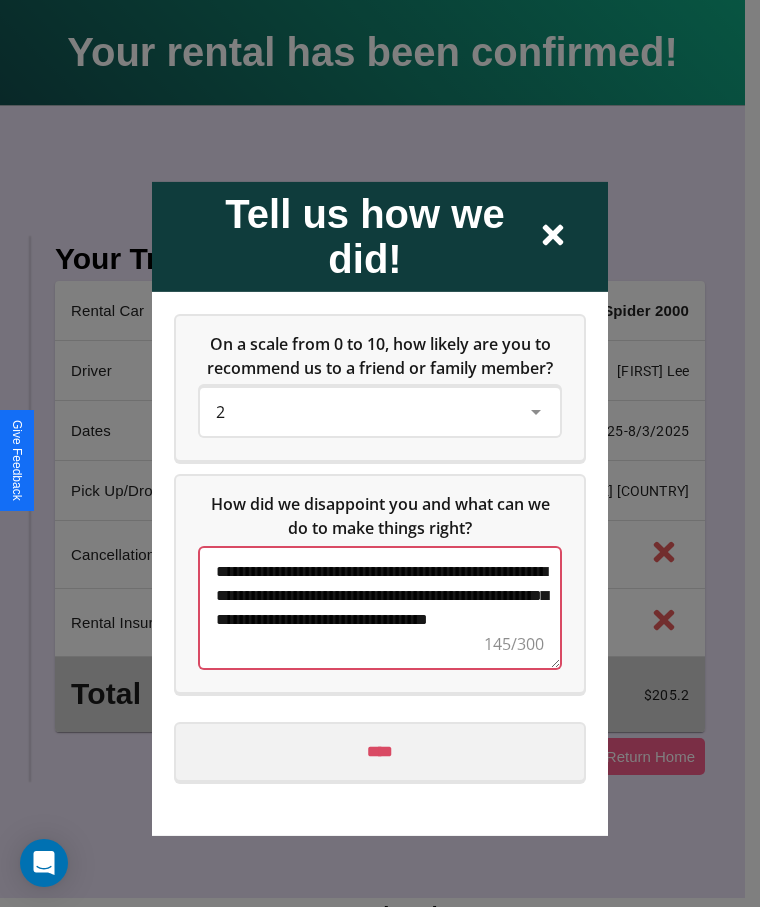 type on "**********" 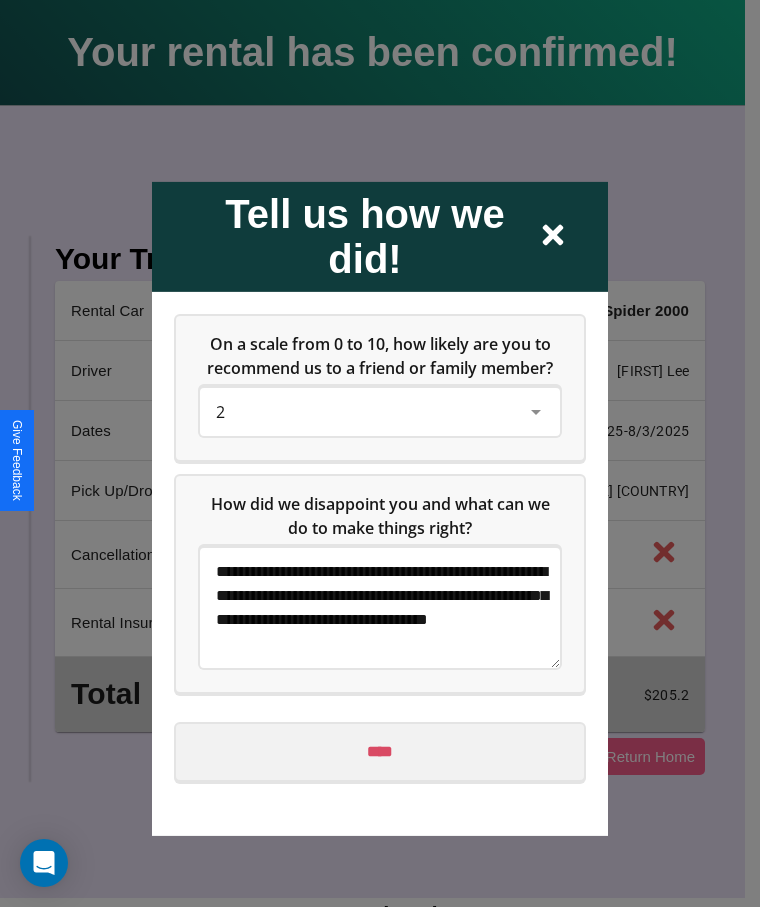 click on "****" at bounding box center (380, 751) 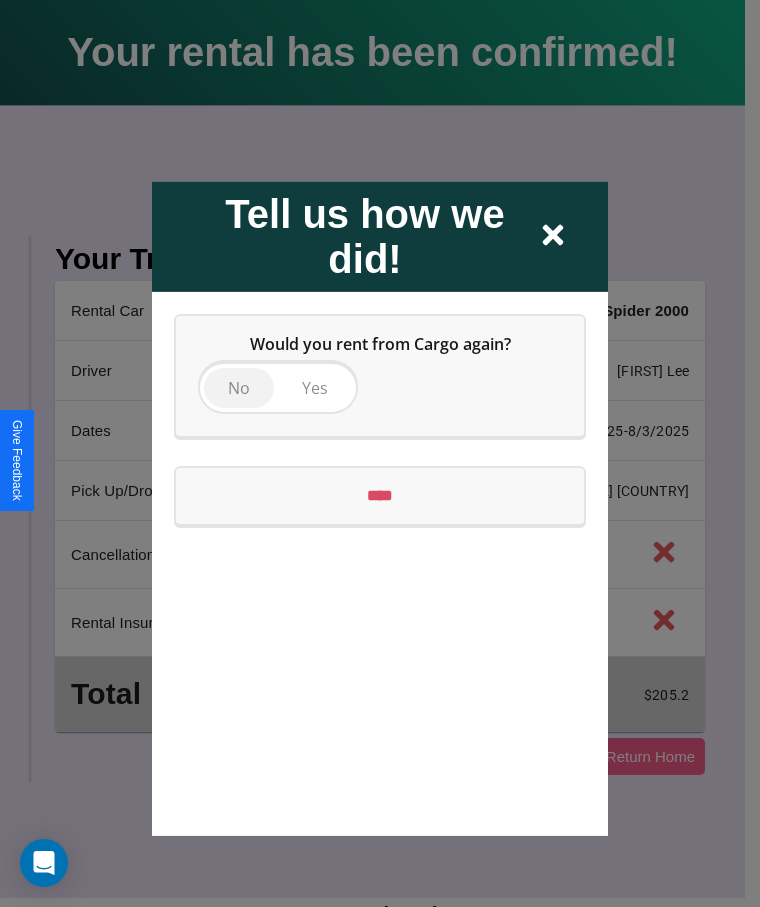 click on "No" at bounding box center [239, 387] 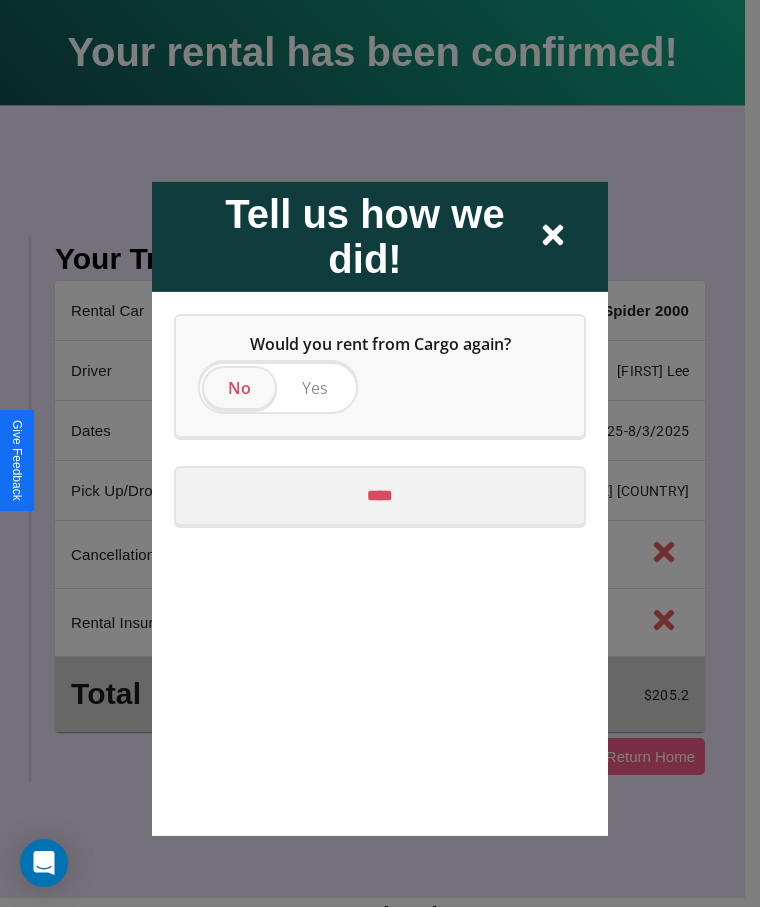 click on "****" at bounding box center [380, 495] 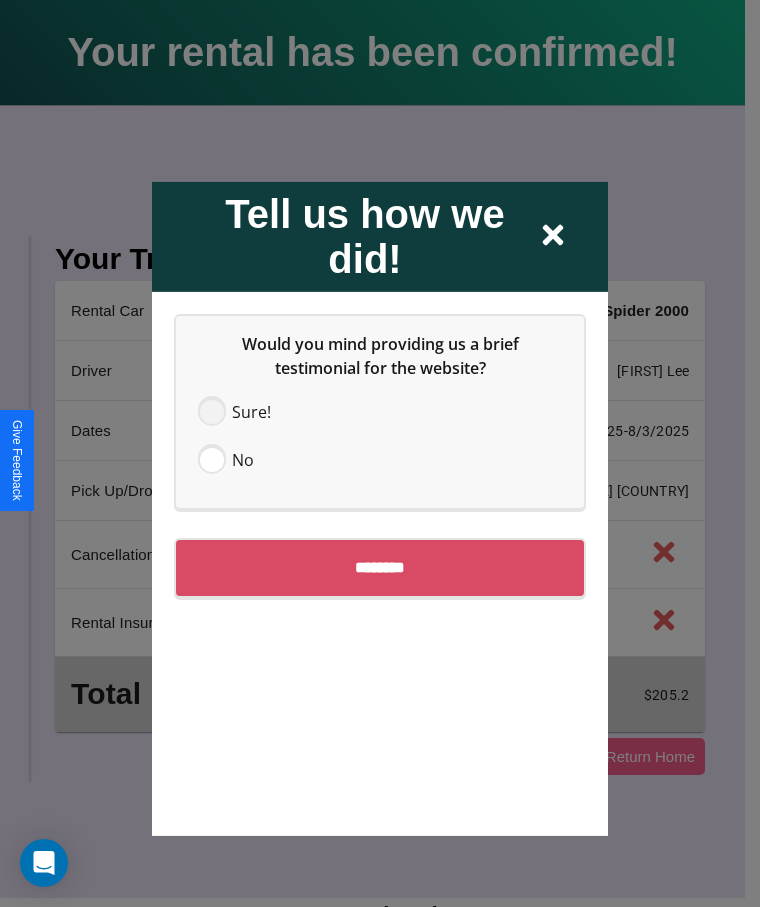 click at bounding box center (212, 411) 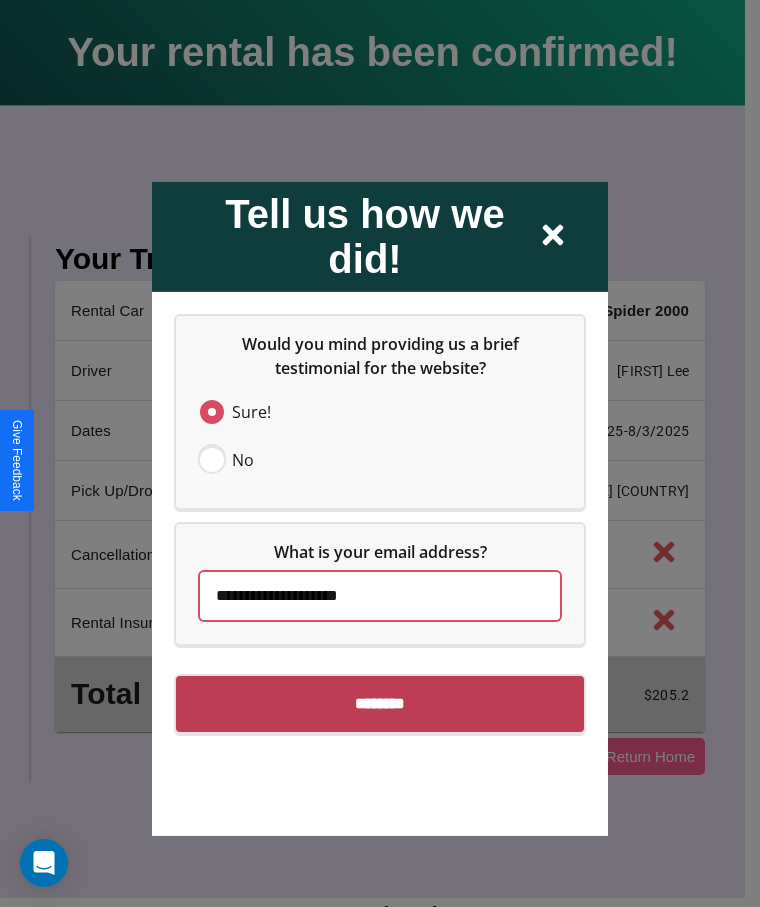 type on "**********" 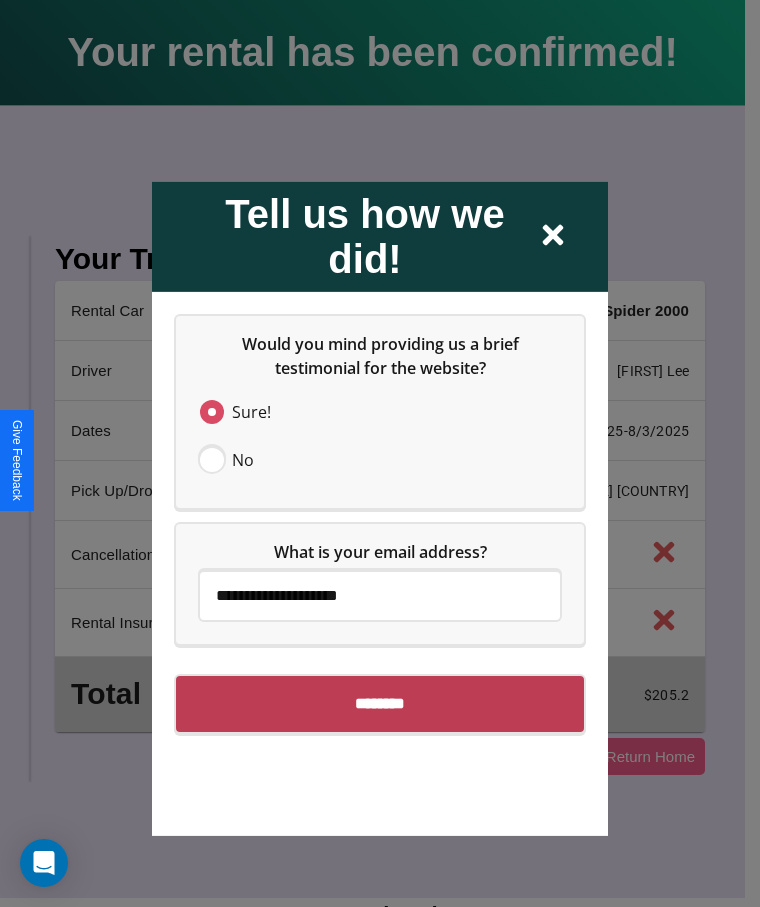 click on "********" at bounding box center [380, 703] 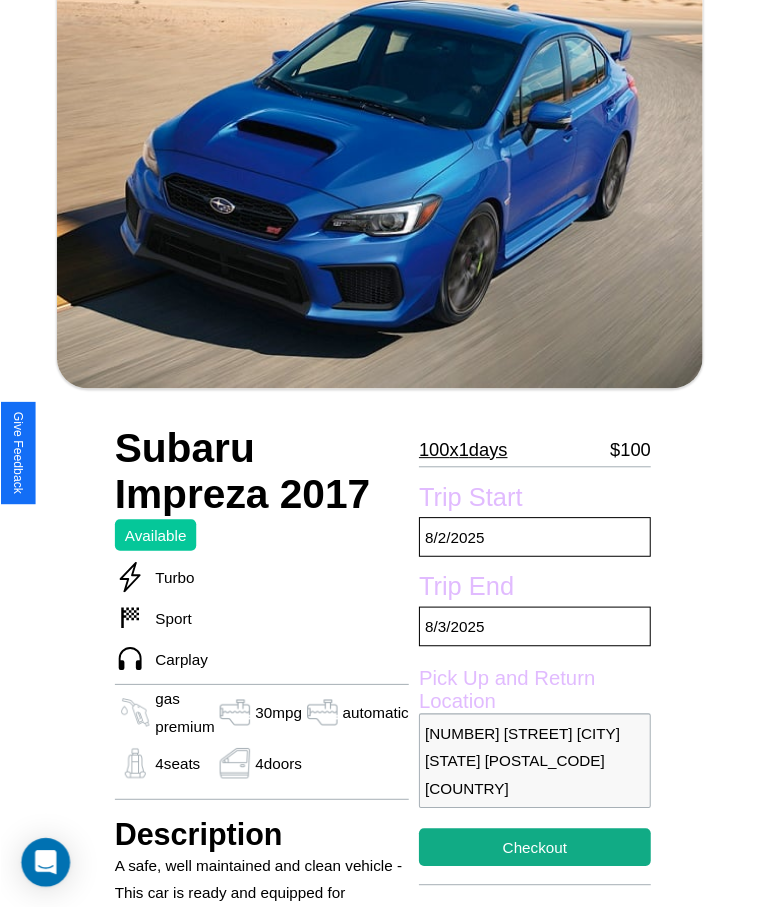 scroll, scrollTop: 235, scrollLeft: 0, axis: vertical 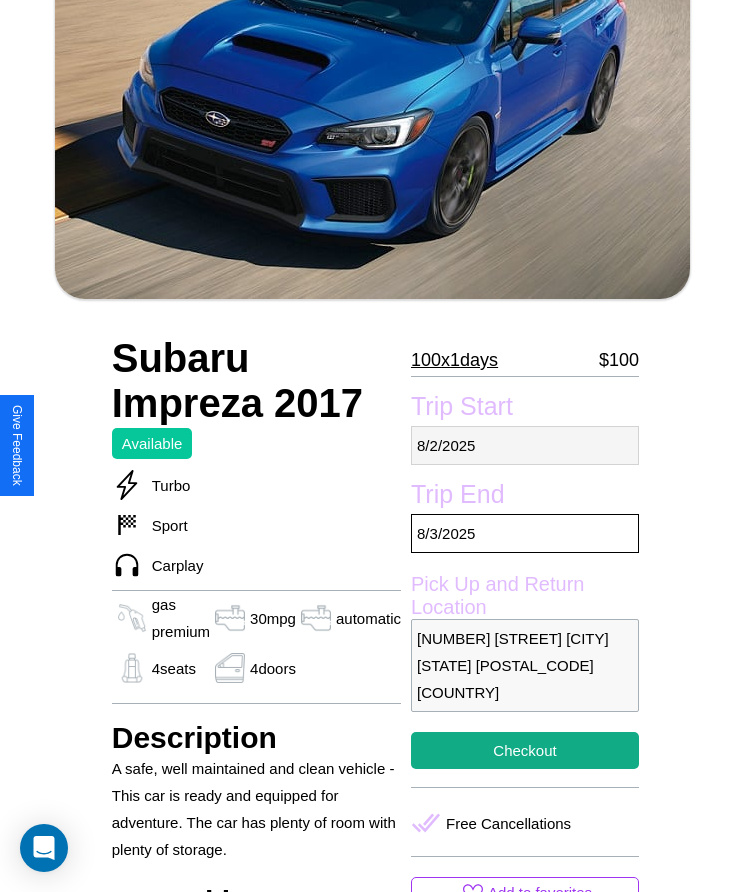 click on "8 / 2 / 2025" at bounding box center (525, 445) 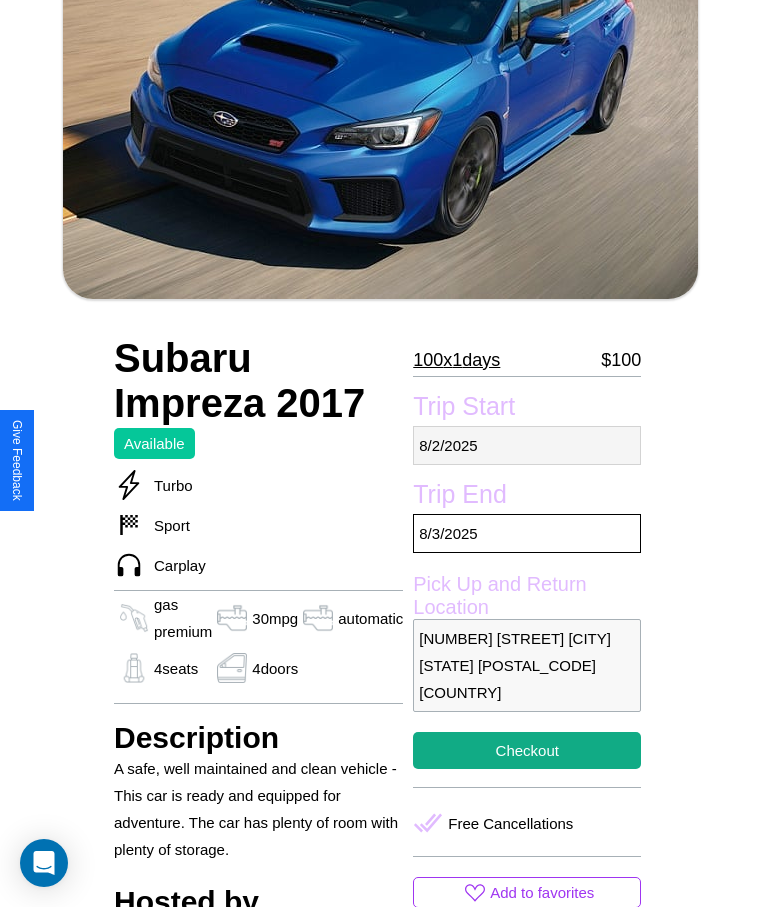 select on "*" 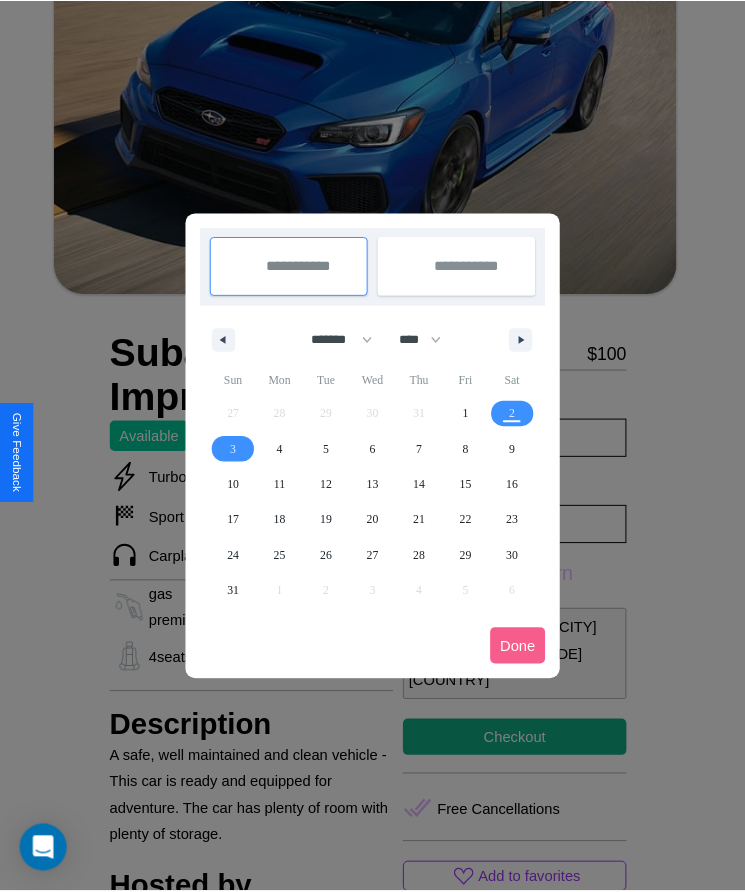 scroll, scrollTop: 0, scrollLeft: 0, axis: both 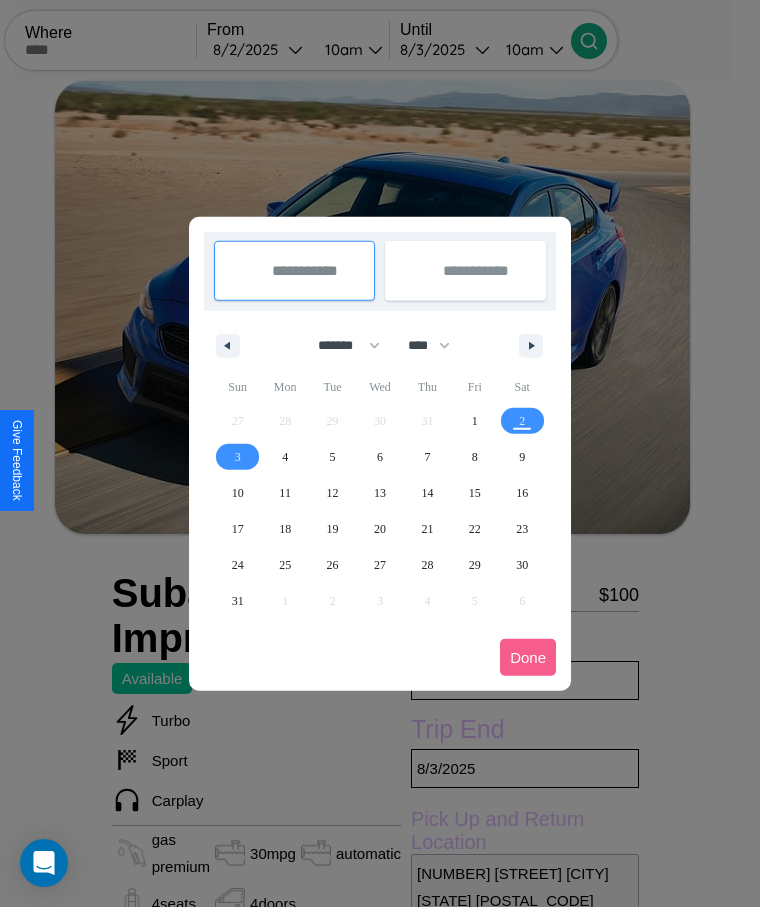 click at bounding box center [380, 453] 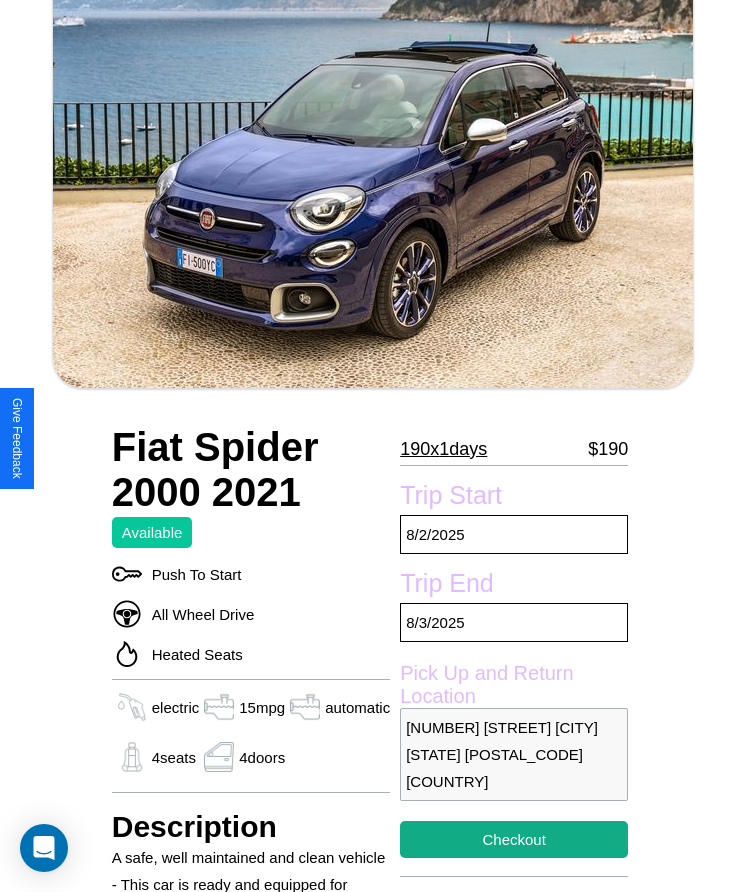 scroll, scrollTop: 176, scrollLeft: 0, axis: vertical 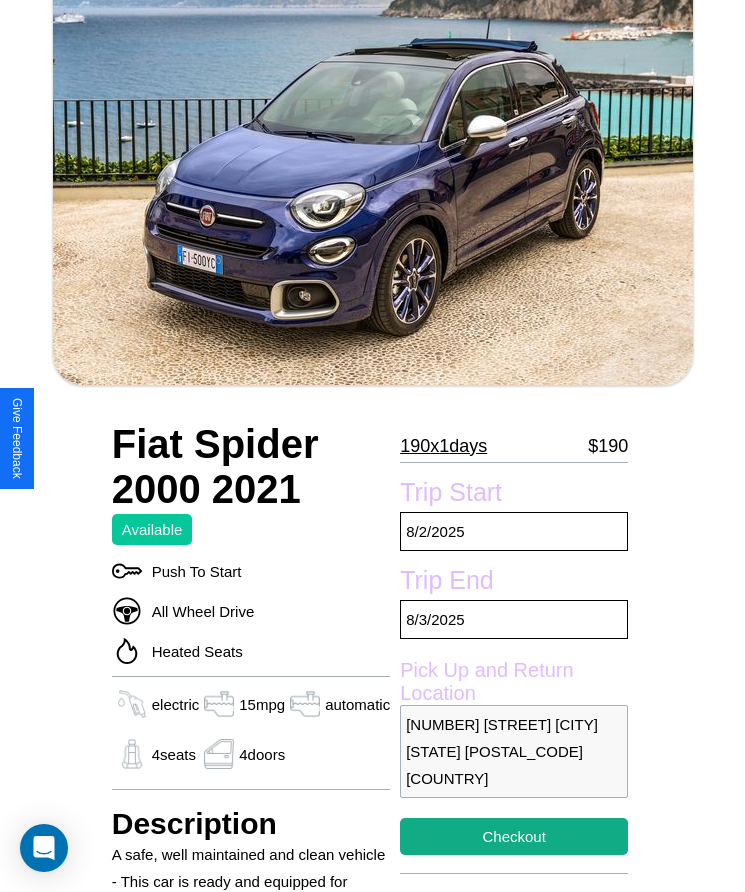 click on "[NUMBER] x [NUMBER] days" at bounding box center (443, 446) 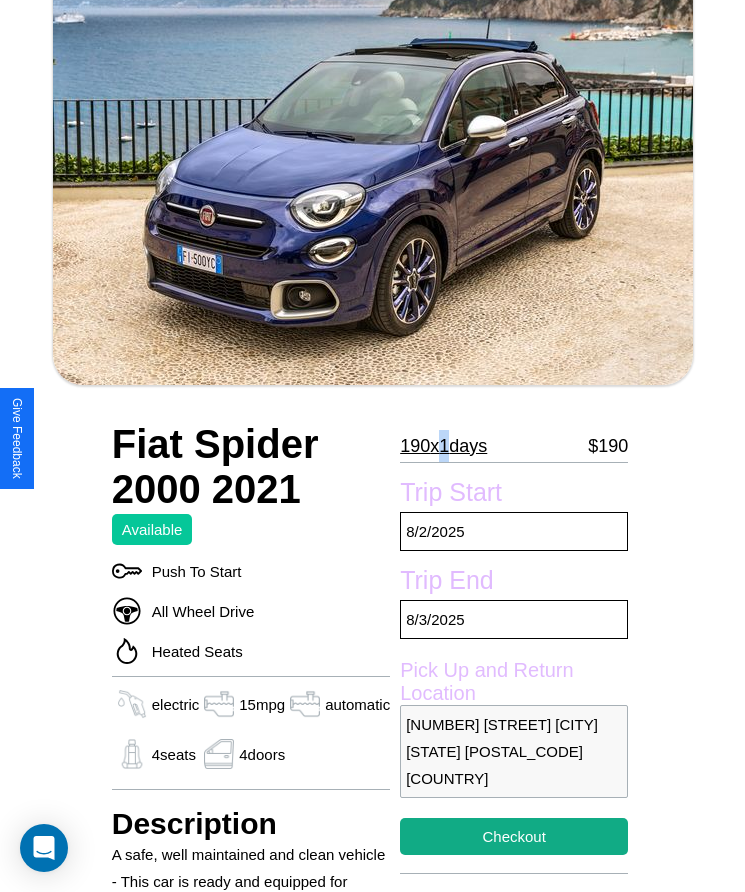 click on "[NUMBER] x [NUMBER] days" at bounding box center [443, 446] 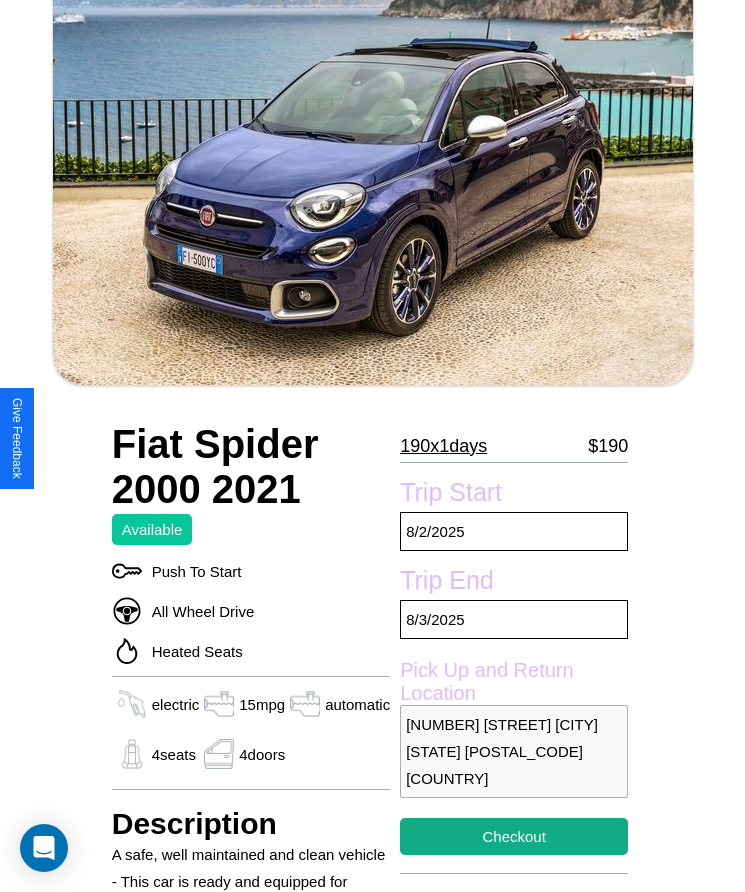 click on "[NUMBER] x [NUMBER] days" at bounding box center (443, 446) 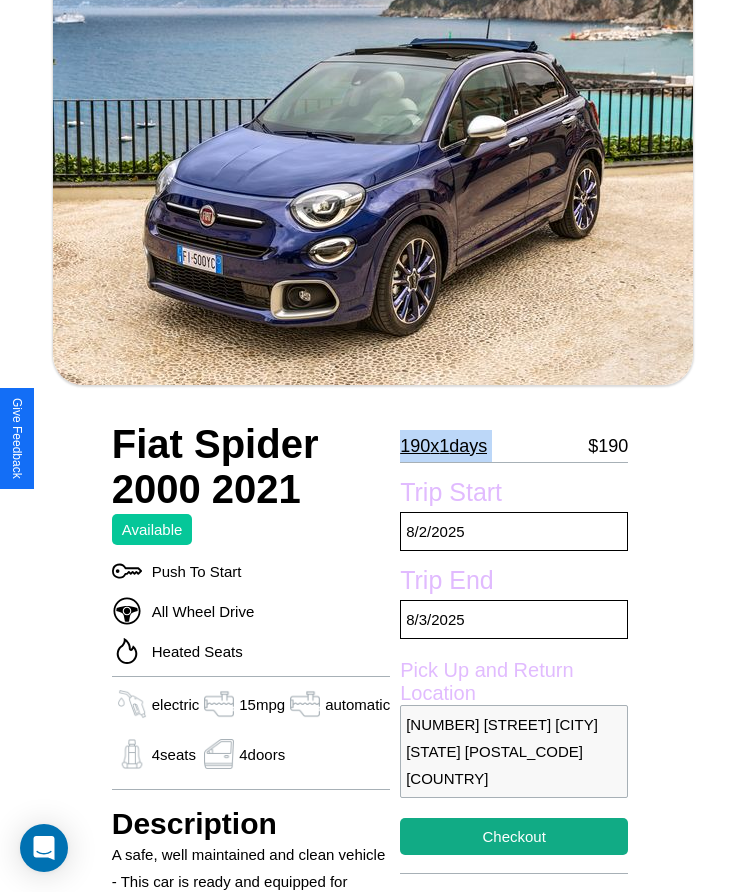 click on "[NUMBER] x [NUMBER] days" at bounding box center (443, 446) 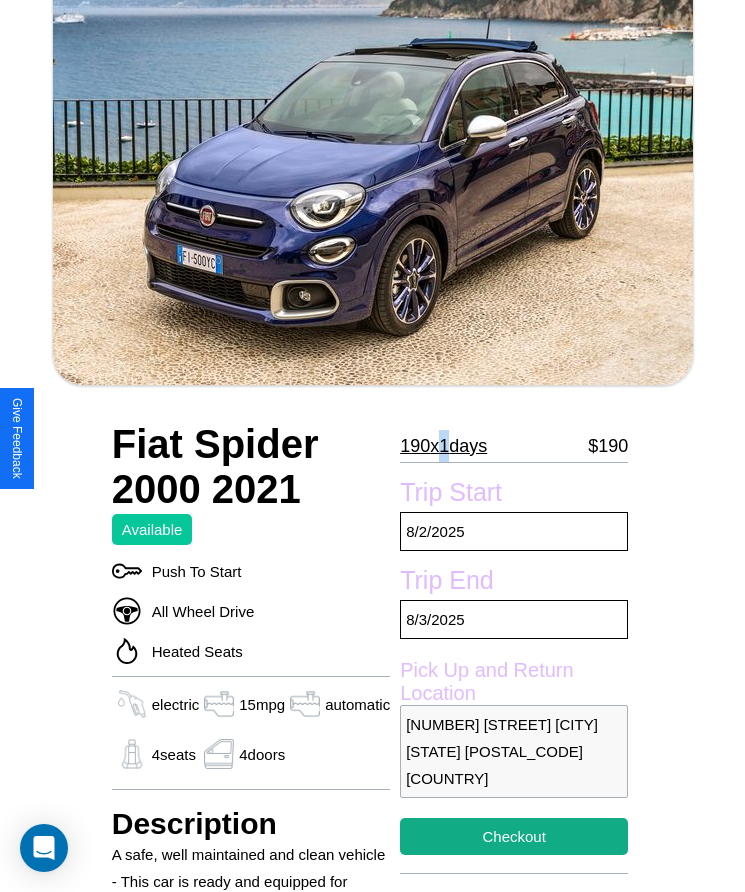 click on "[NUMBER] x [NUMBER] days" at bounding box center [443, 446] 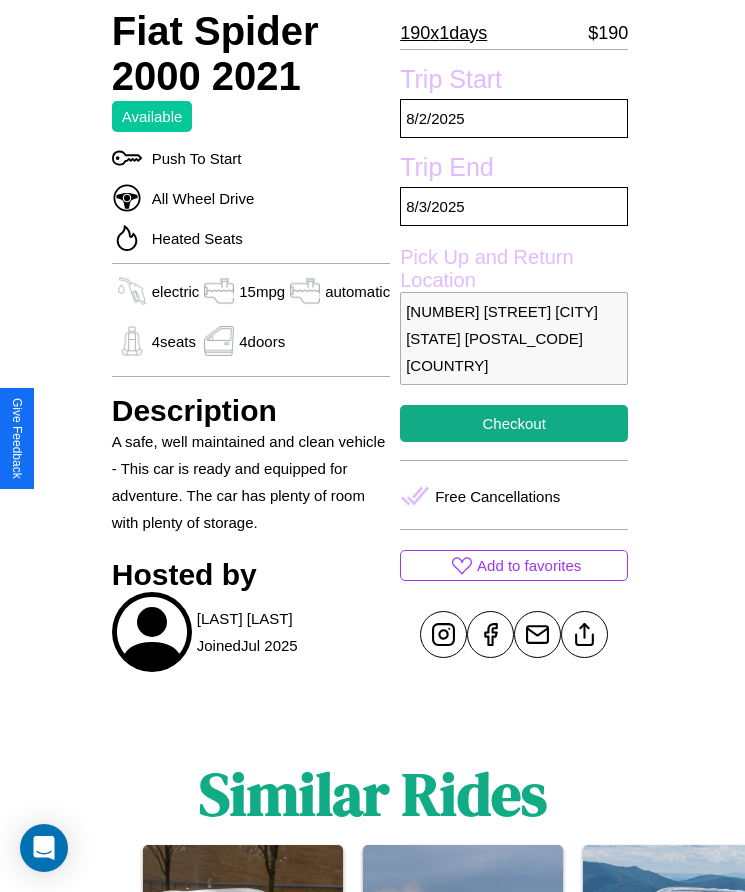 scroll, scrollTop: 625, scrollLeft: 0, axis: vertical 